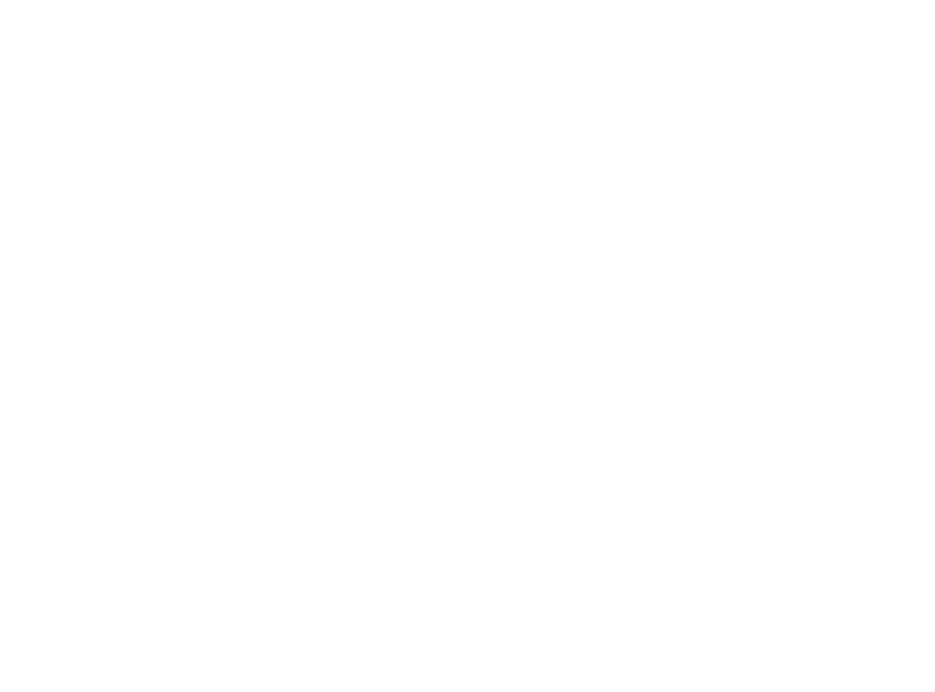 scroll, scrollTop: 0, scrollLeft: 0, axis: both 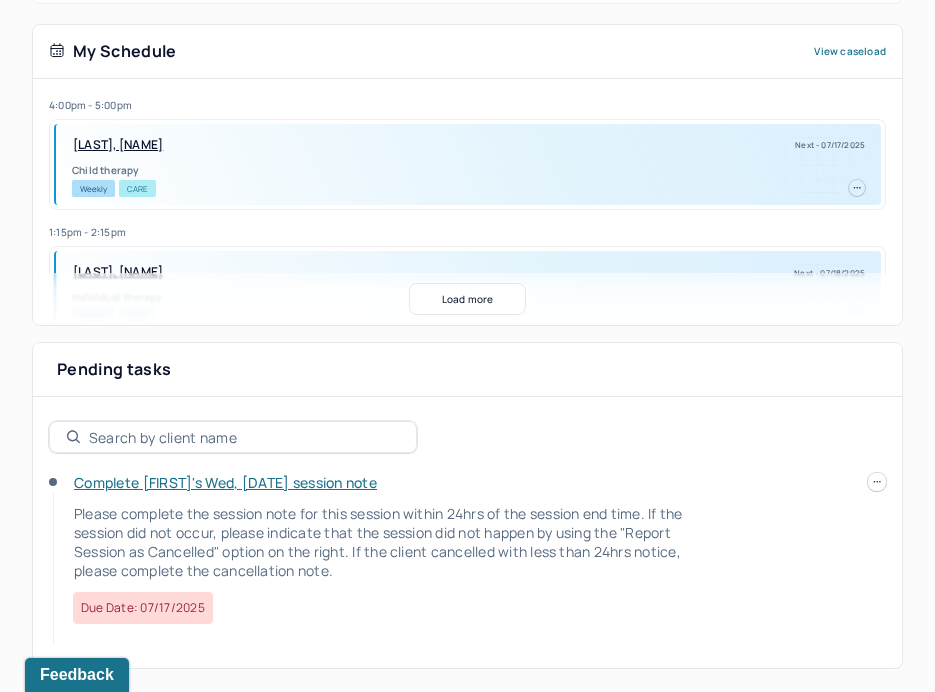 click on "Complete [FIRST]'s Wed, [DATE] session note" at bounding box center [225, 482] 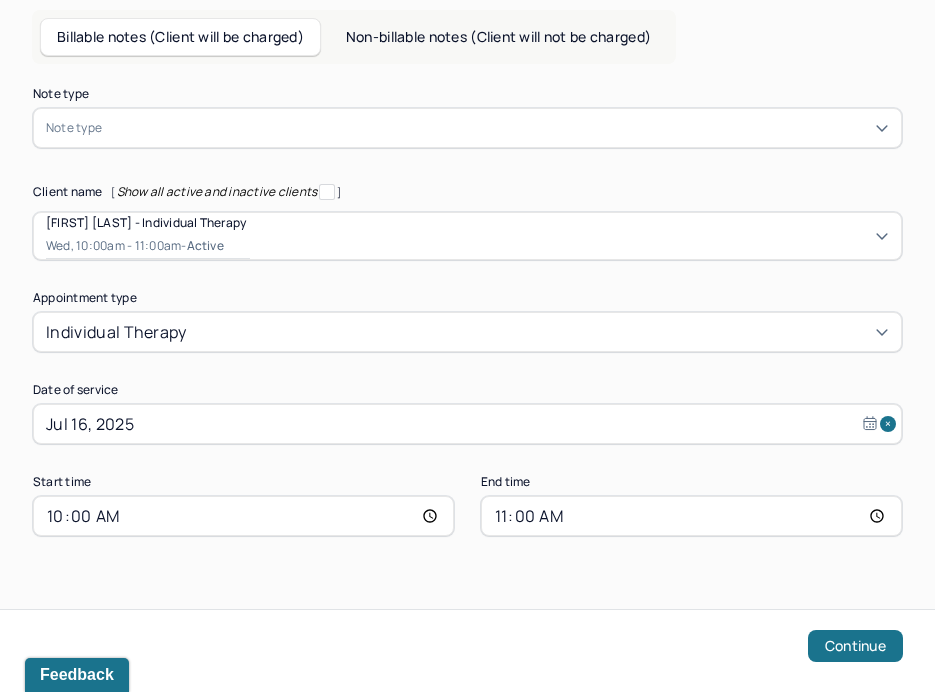 scroll, scrollTop: 129, scrollLeft: 0, axis: vertical 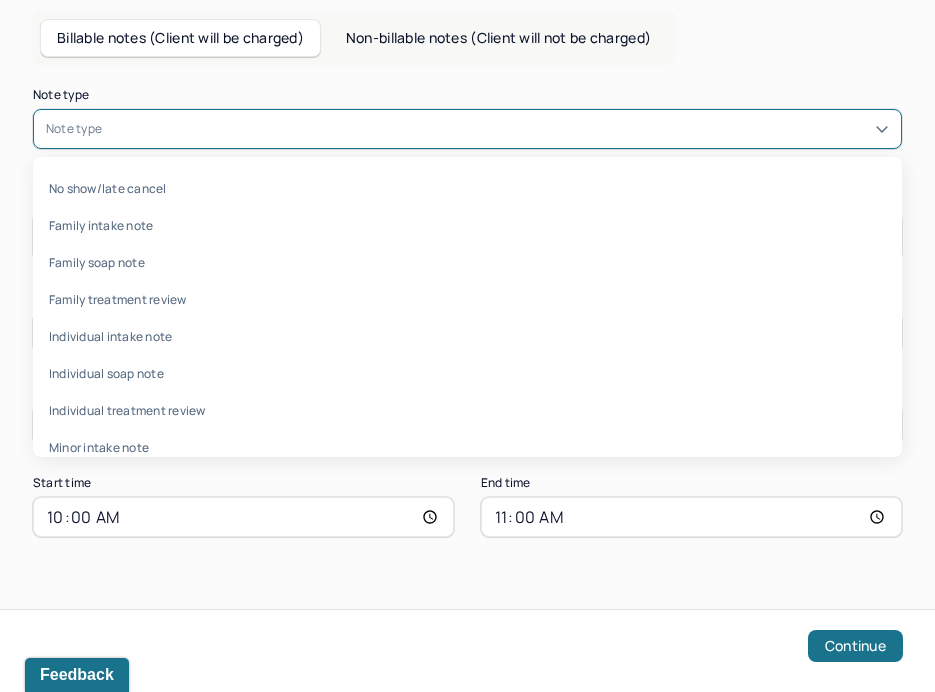 click at bounding box center (497, 129) 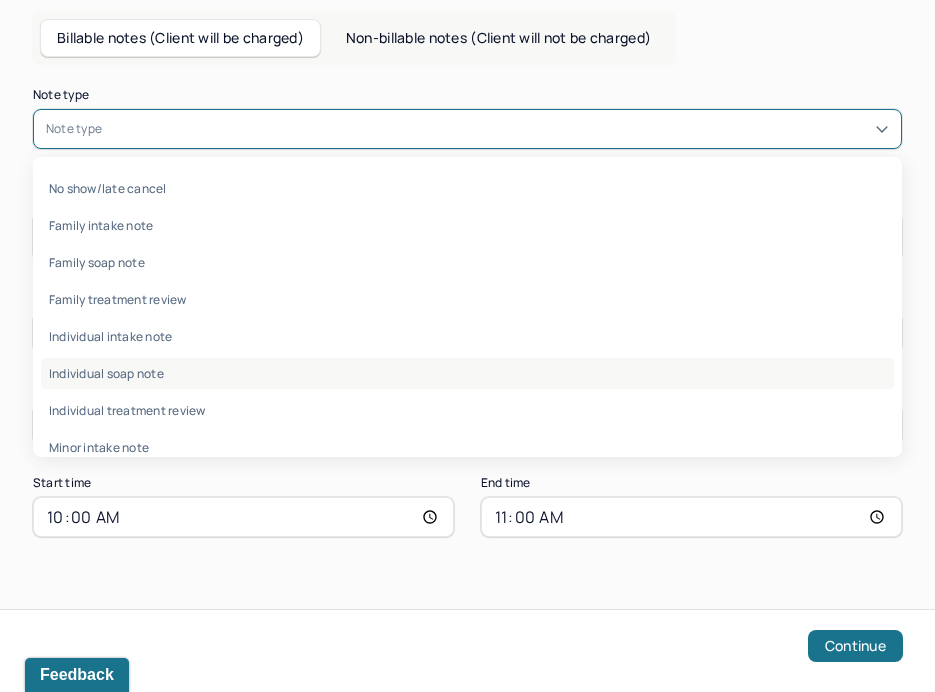 click on "Individual soap note" at bounding box center (467, 373) 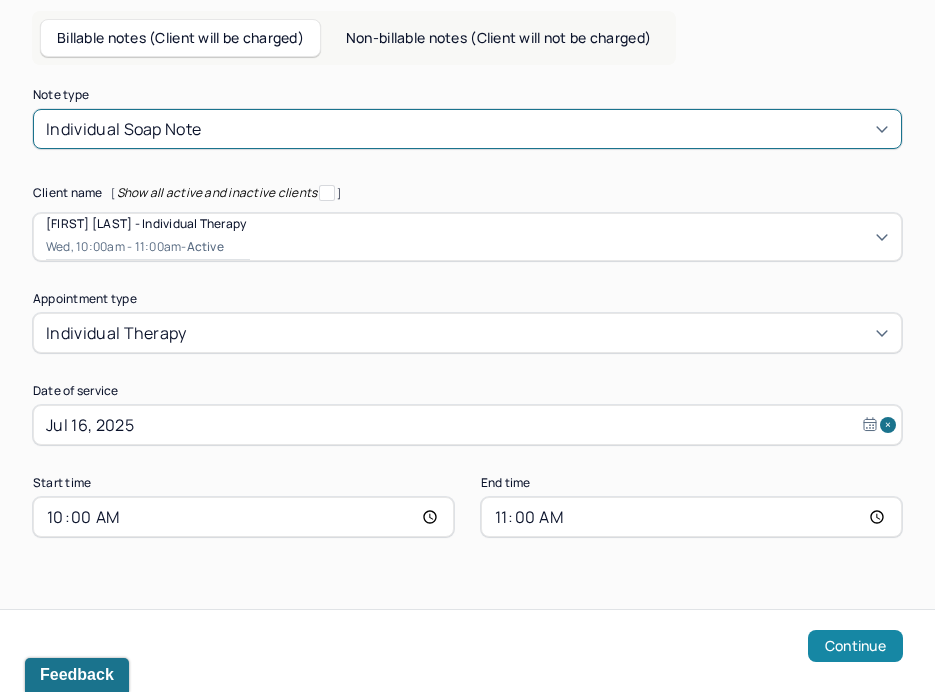 click on "Continue" at bounding box center (855, 646) 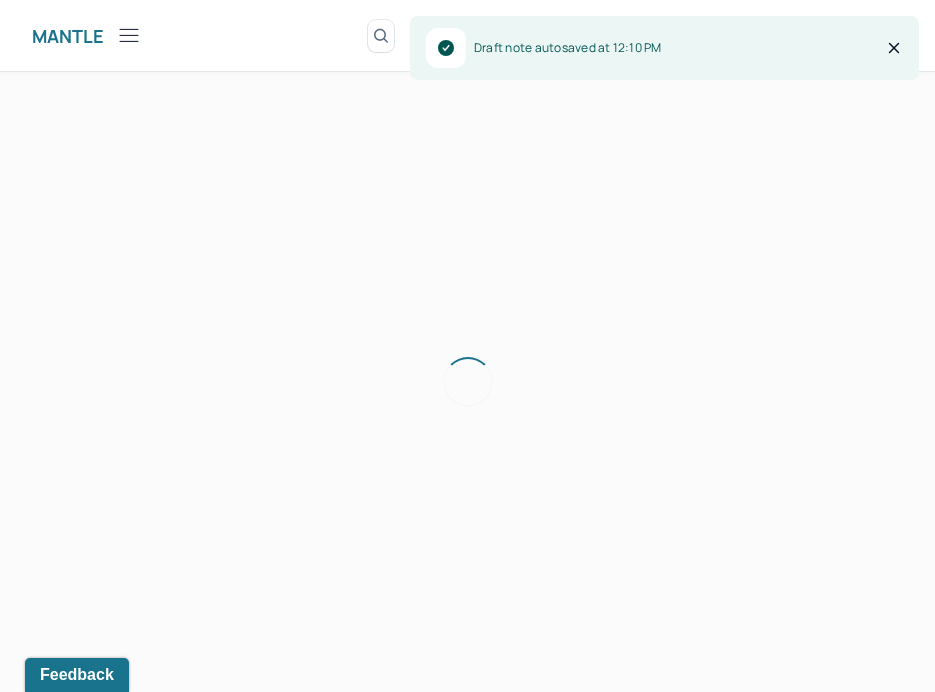 scroll, scrollTop: 36, scrollLeft: 0, axis: vertical 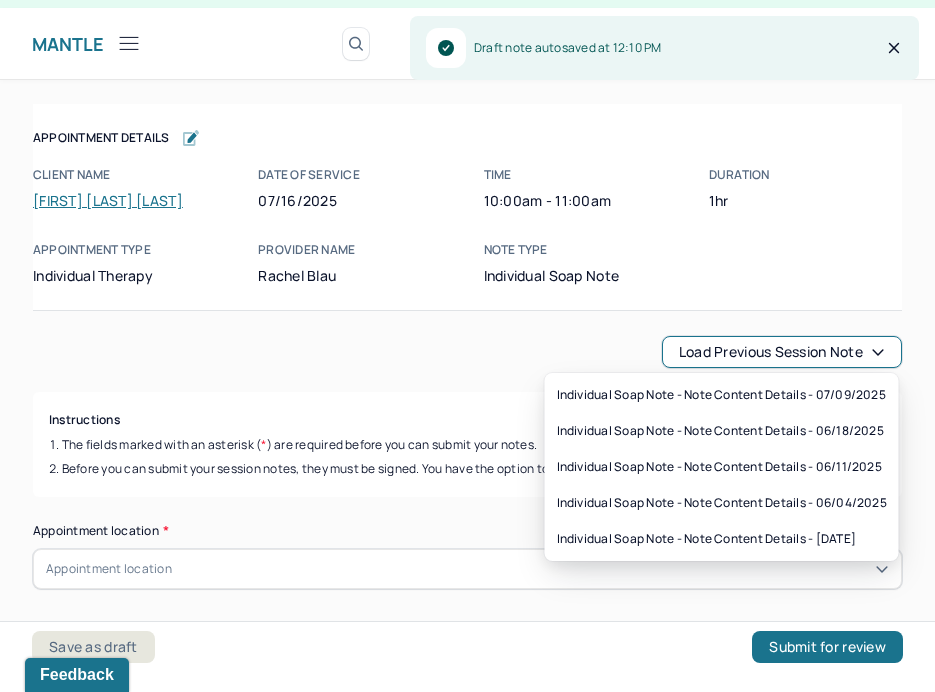 click on "Load previous session note" at bounding box center [782, 352] 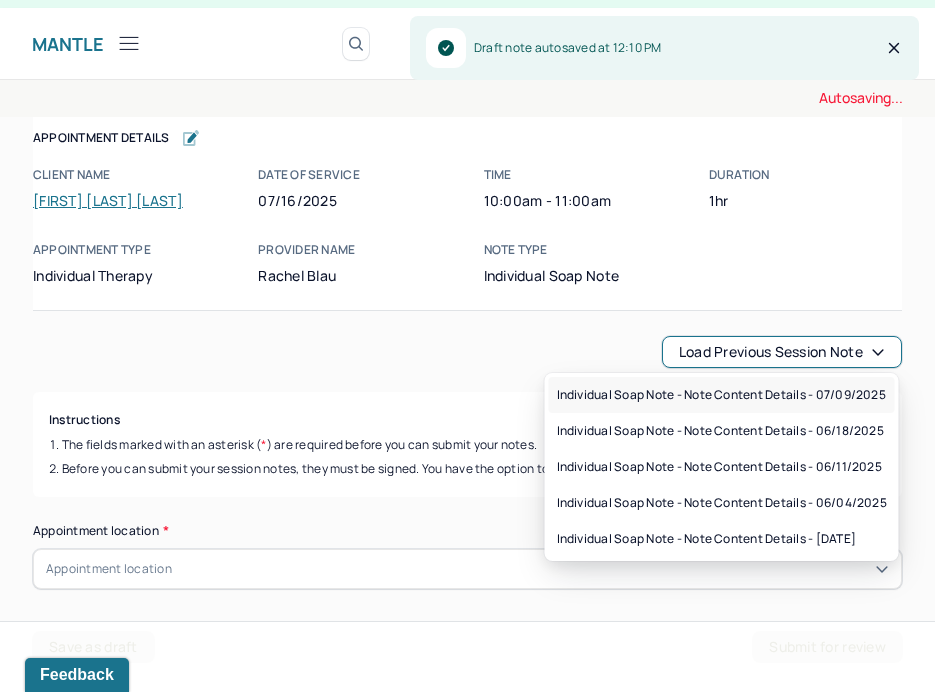 click on "Individual soap note   - Note content Details -   07/09/2025" at bounding box center (721, 395) 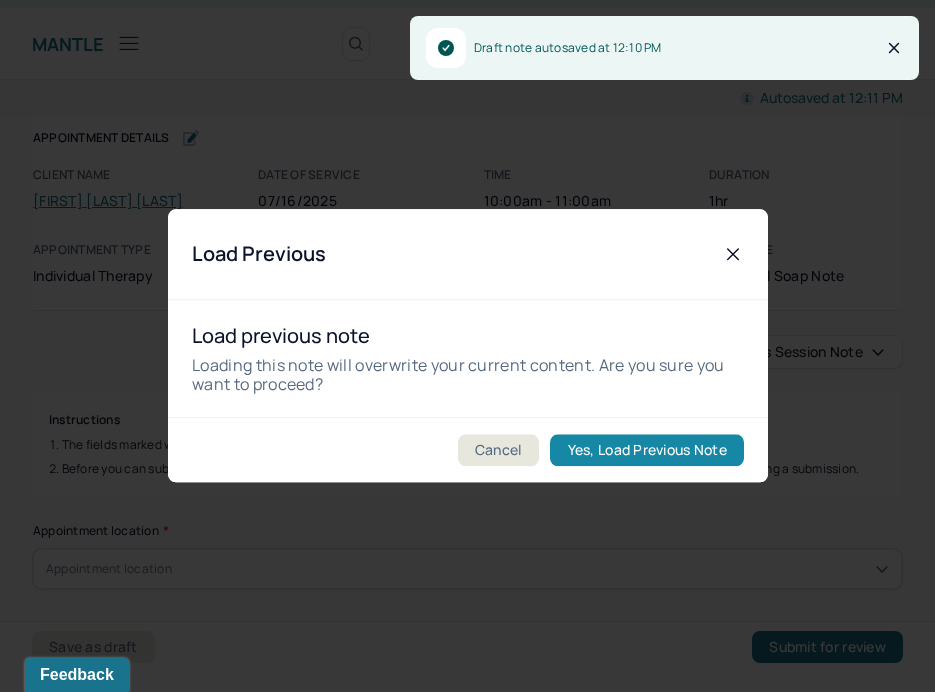 click on "Yes, Load Previous Note" at bounding box center [646, 451] 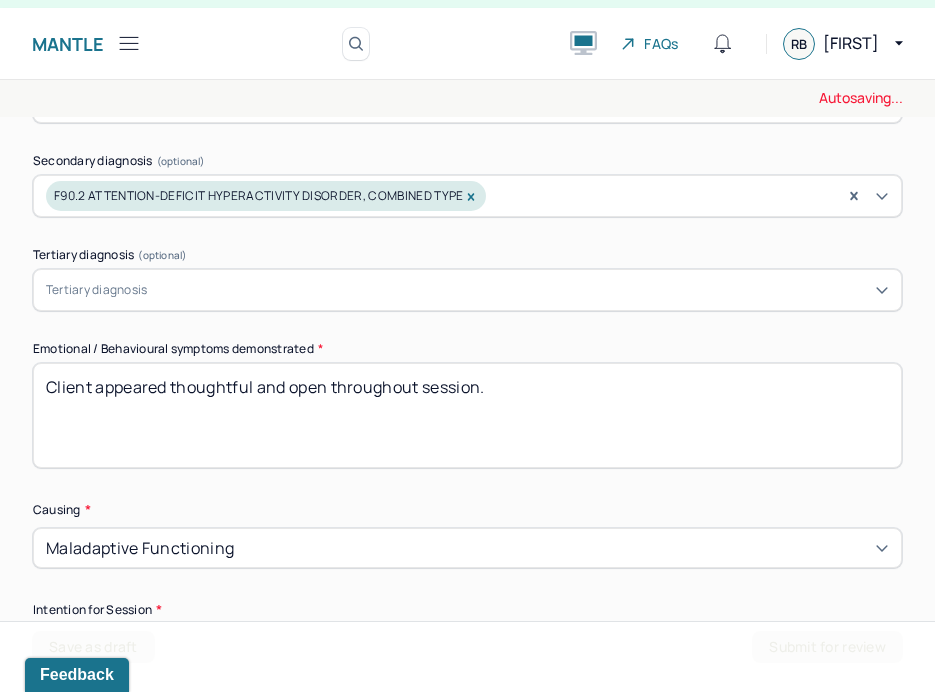 click on "Client appeared thoughtful and open throughout session." at bounding box center (467, 415) 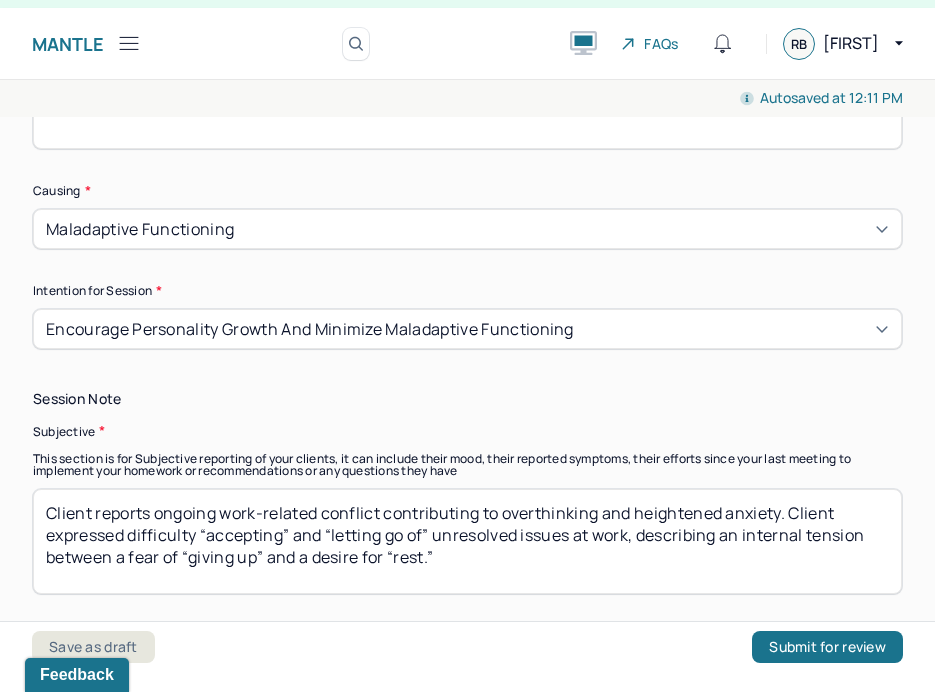 scroll, scrollTop: 888, scrollLeft: 0, axis: vertical 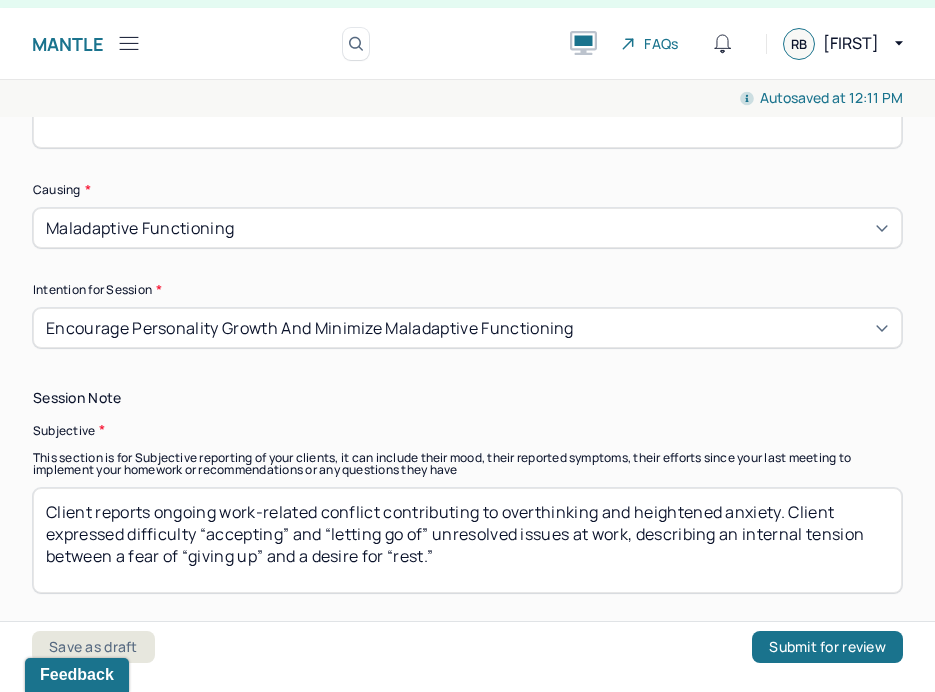 type 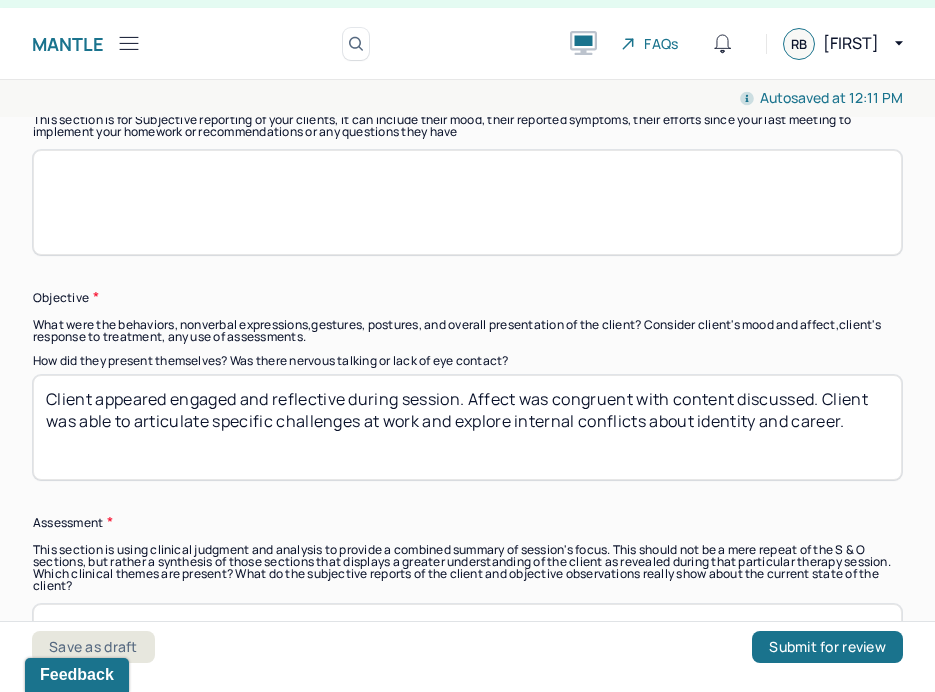 scroll, scrollTop: 1227, scrollLeft: 0, axis: vertical 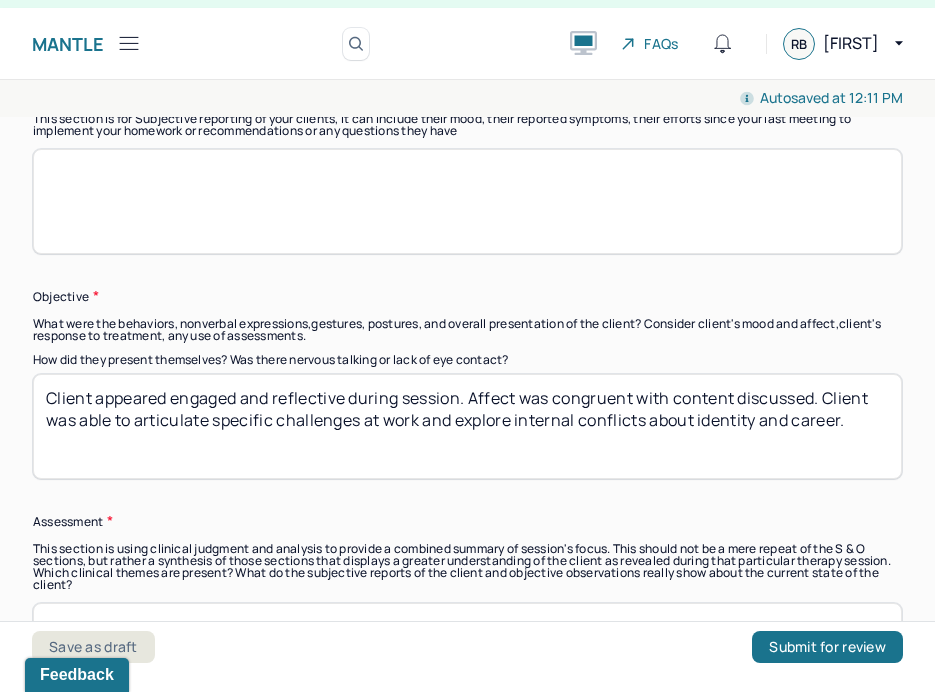 type 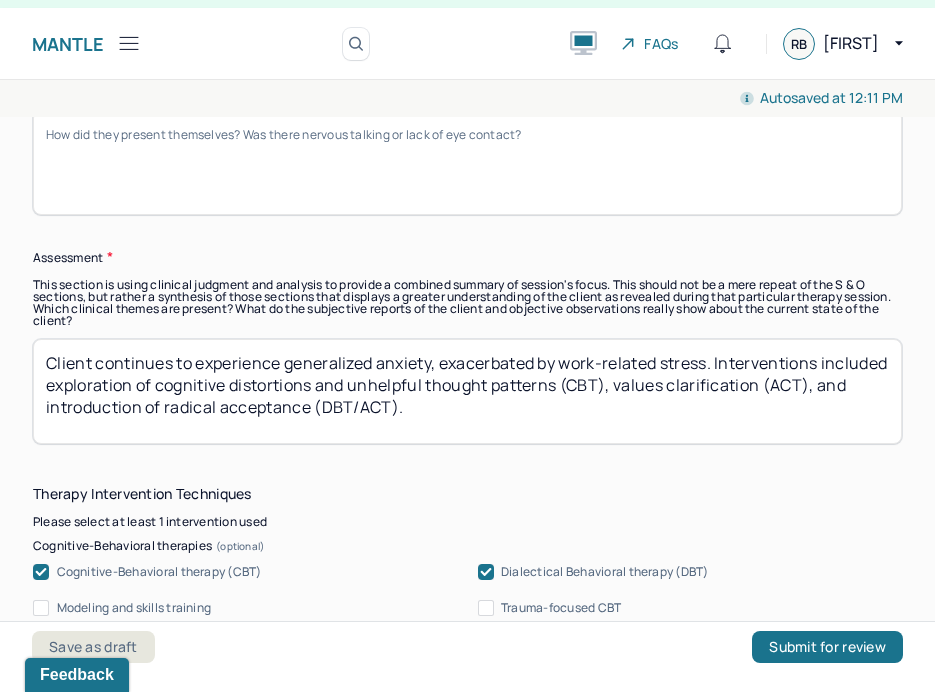 scroll, scrollTop: 1536, scrollLeft: 0, axis: vertical 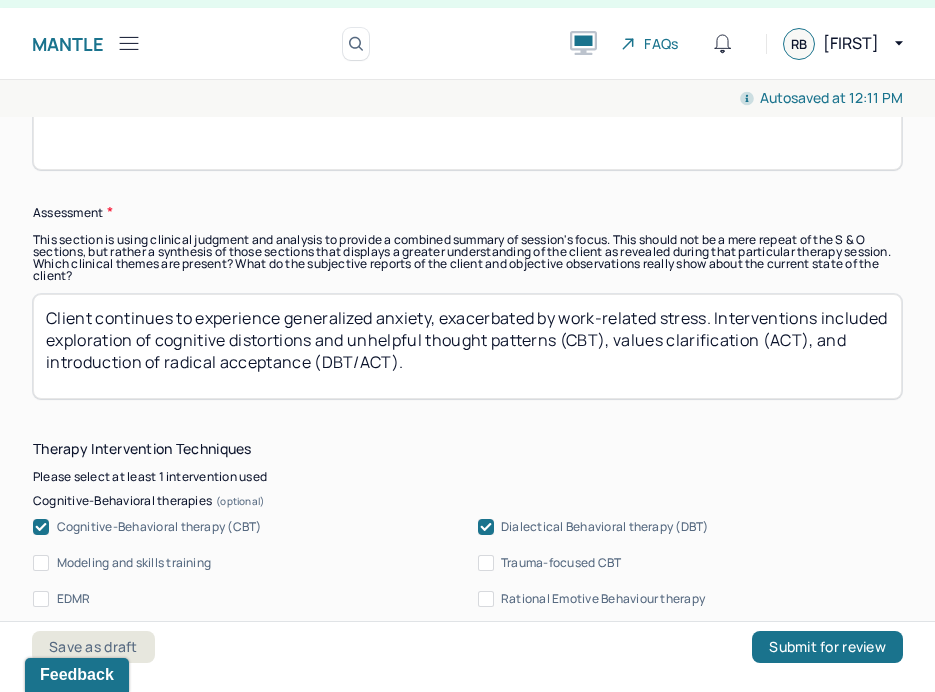 type 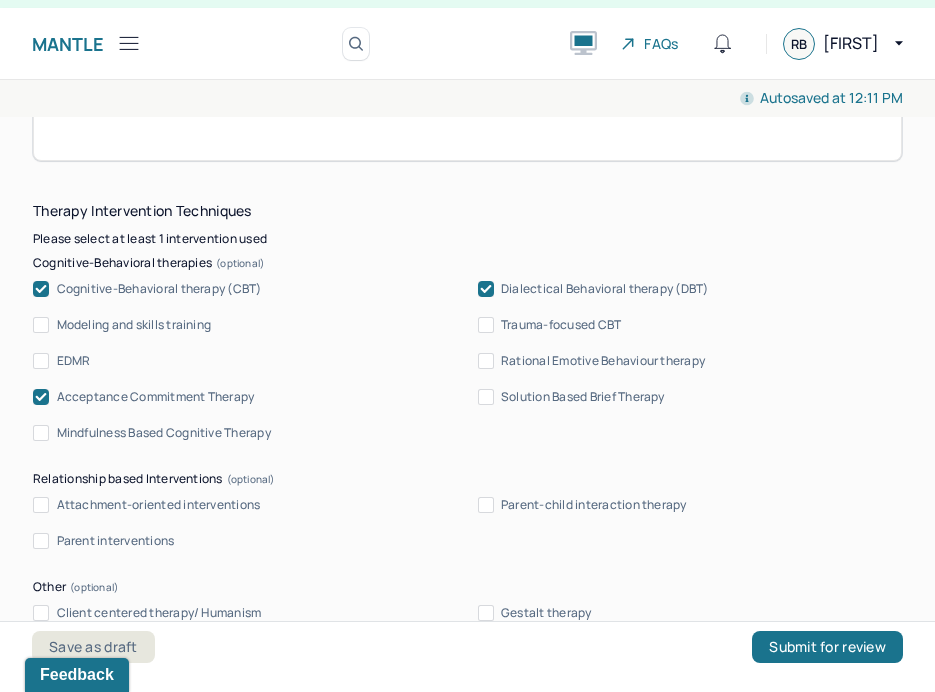 scroll, scrollTop: 1832, scrollLeft: 0, axis: vertical 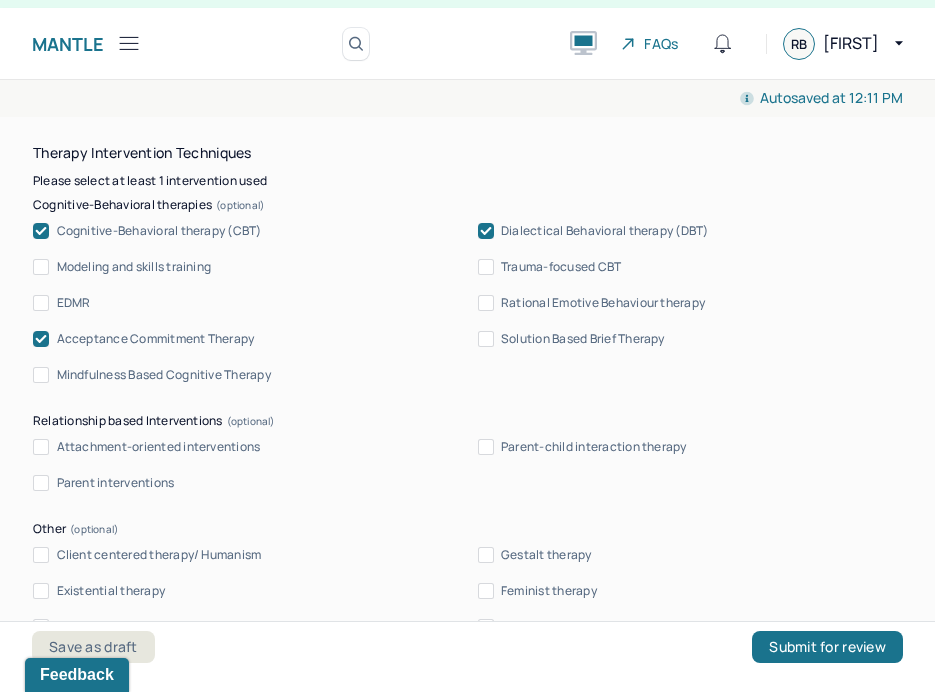 type 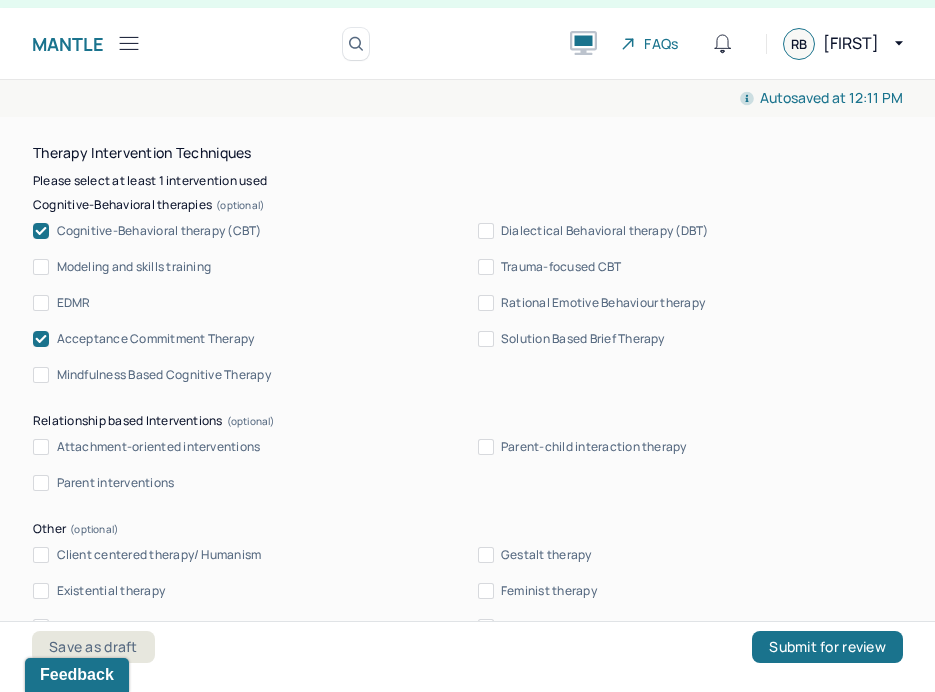 click on "Cognitive-Behavioral therapy (CBT)" at bounding box center [159, 231] 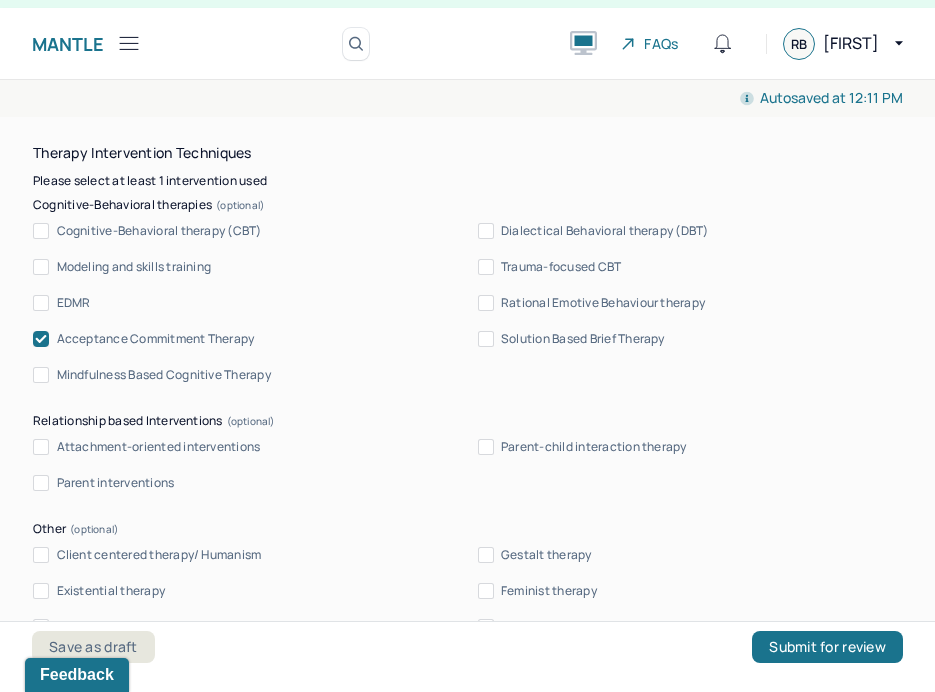 click on "Acceptance Commitment Therapy" at bounding box center [156, 339] 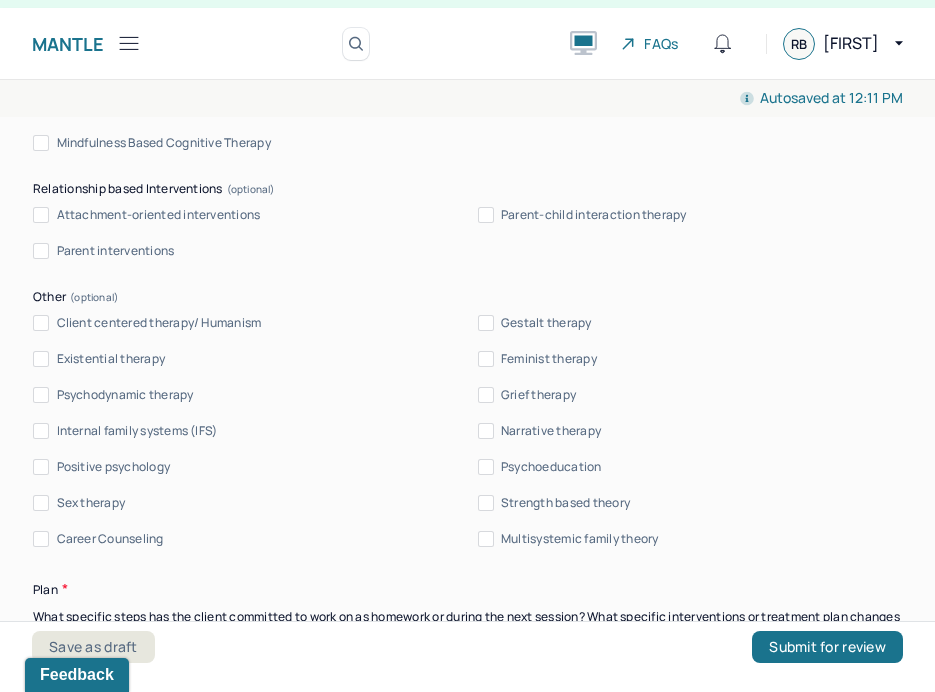 scroll, scrollTop: 2352, scrollLeft: 0, axis: vertical 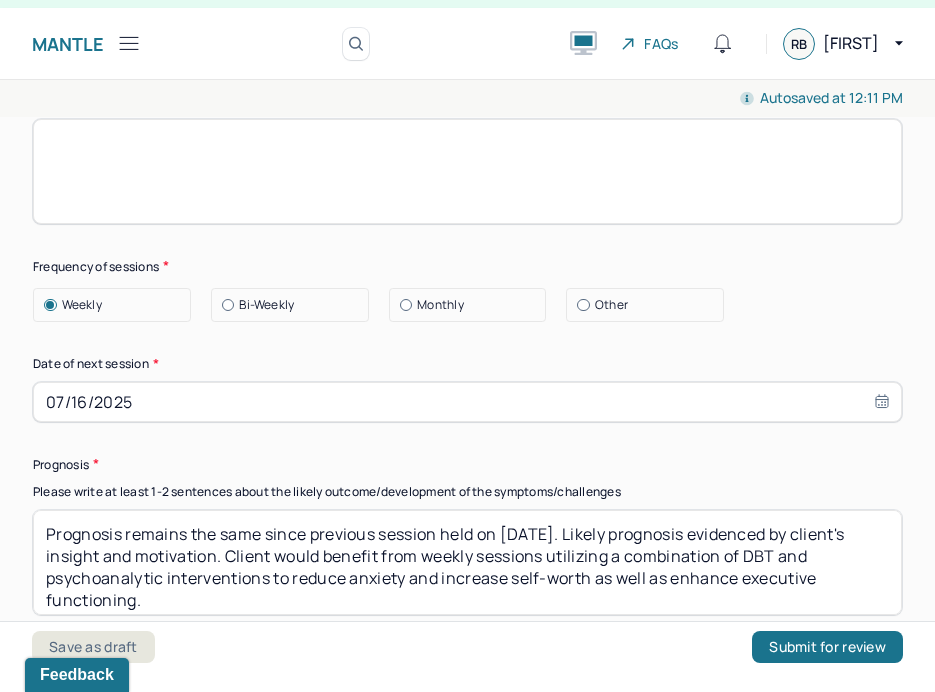 type 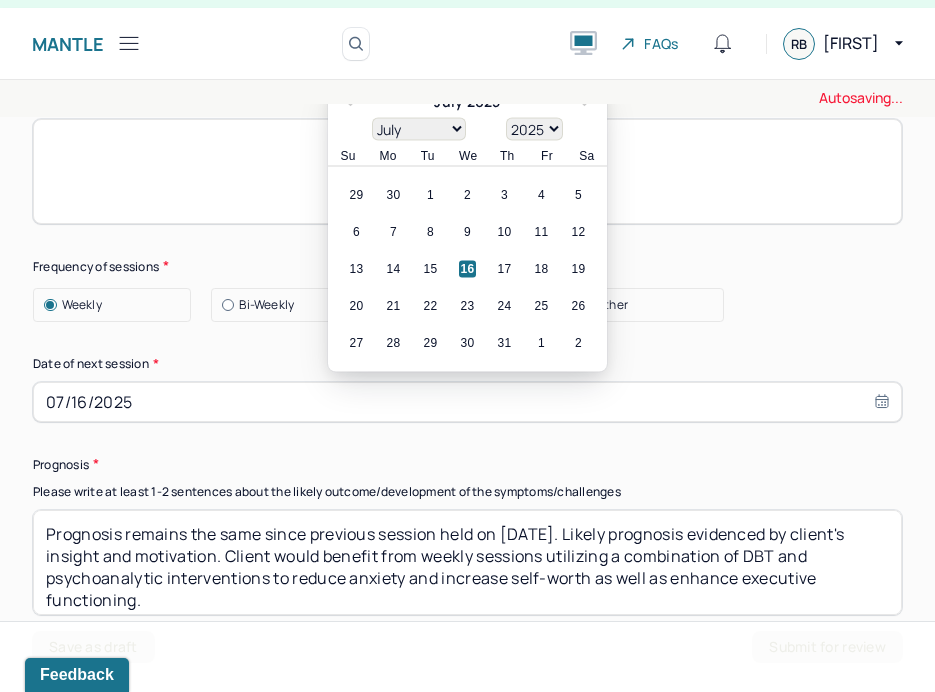 click on "07/16/2025" at bounding box center (467, 402) 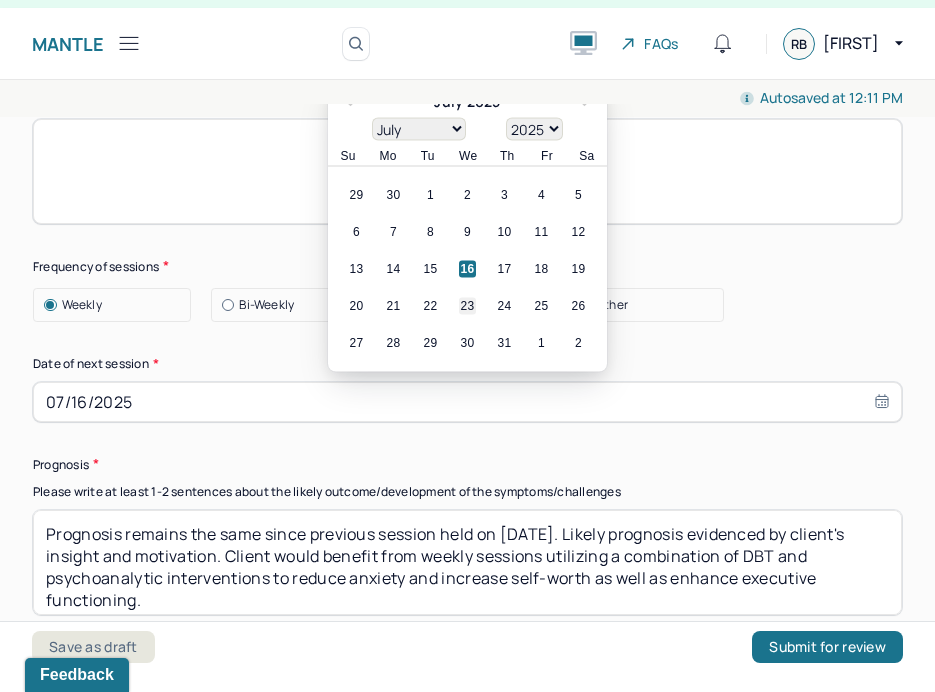 click on "23" at bounding box center (467, 305) 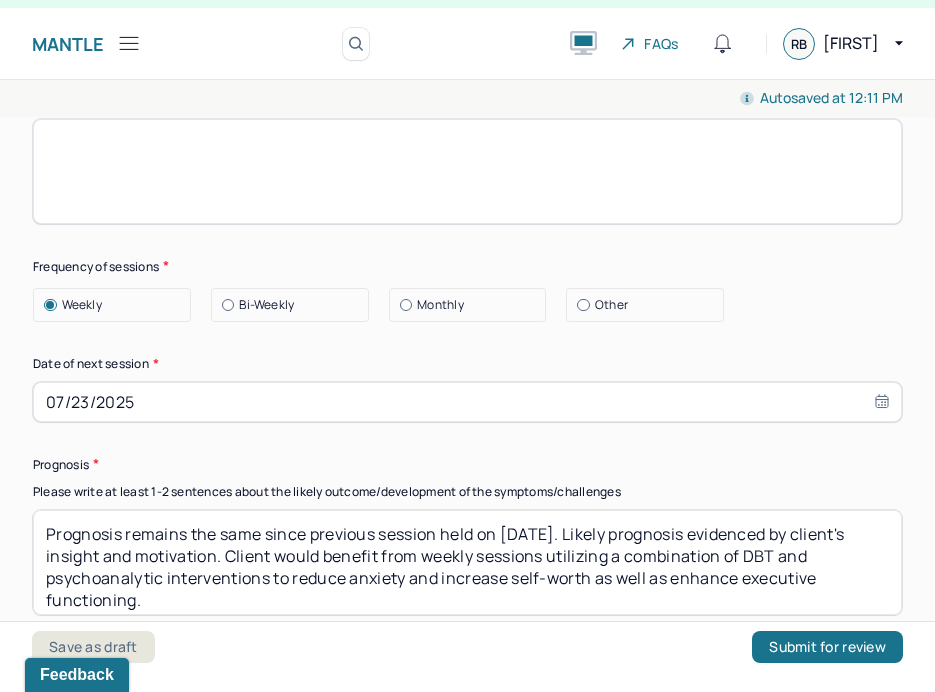 scroll, scrollTop: 8, scrollLeft: 0, axis: vertical 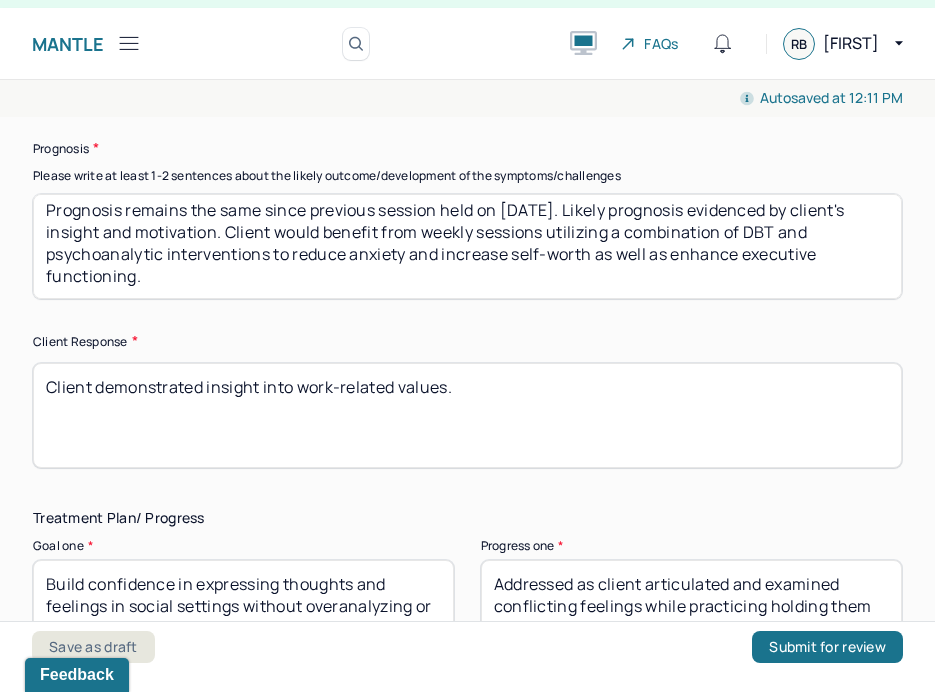 type on "Prognosis remains the same since previous session held on [DATE]. Likely prognosis evidenced by client's insight and motivation. Client would benefit from weekly sessions utilizing a combination of DBT and psychoanalytic interventions to reduce anxiety and increase self-worth as well as enhance executive functioning." 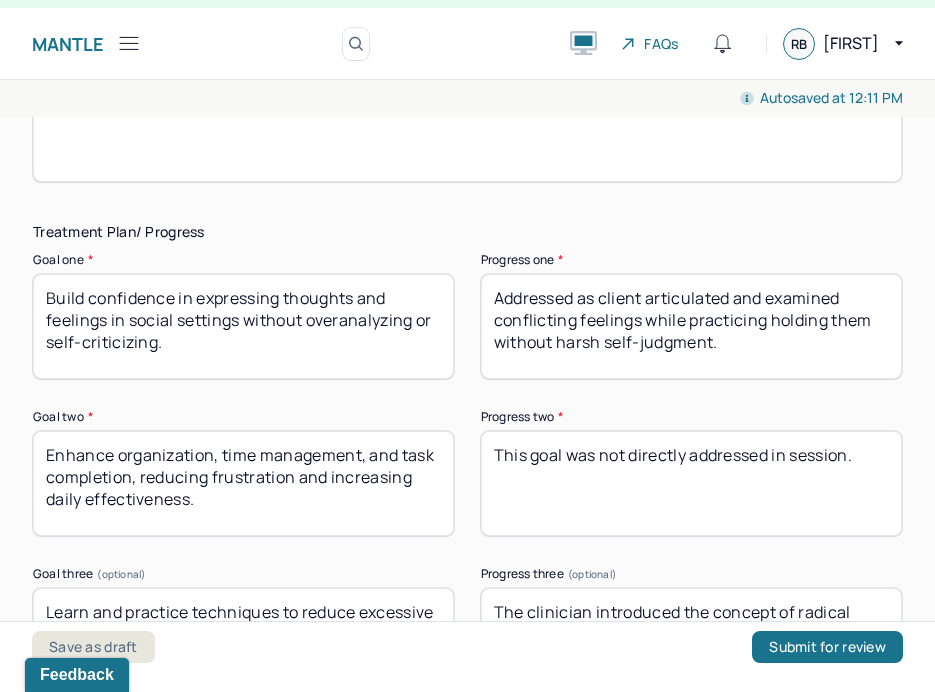 scroll, scrollTop: 3199, scrollLeft: 0, axis: vertical 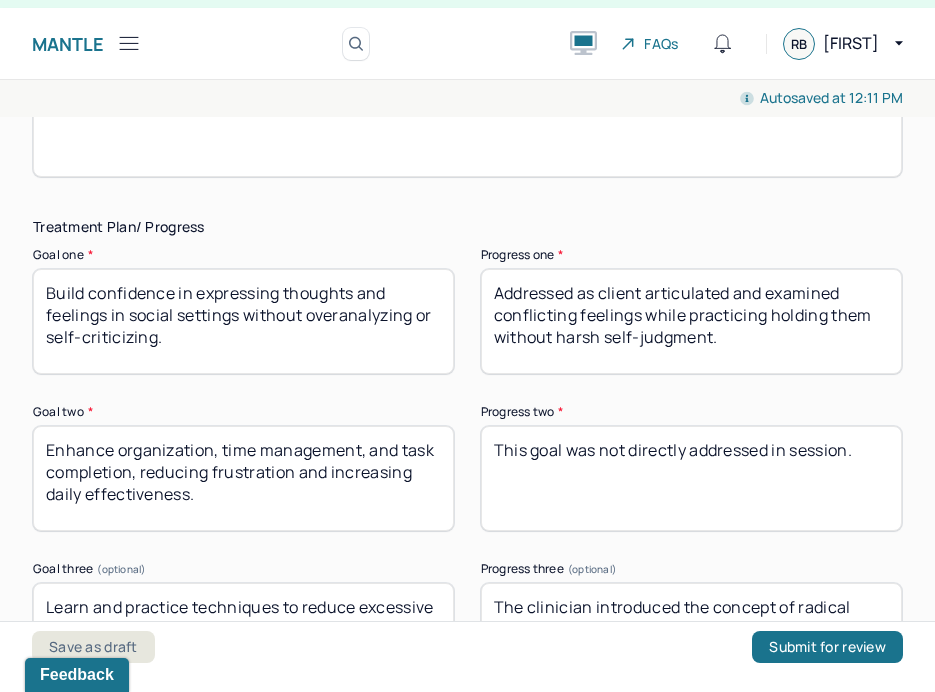 type 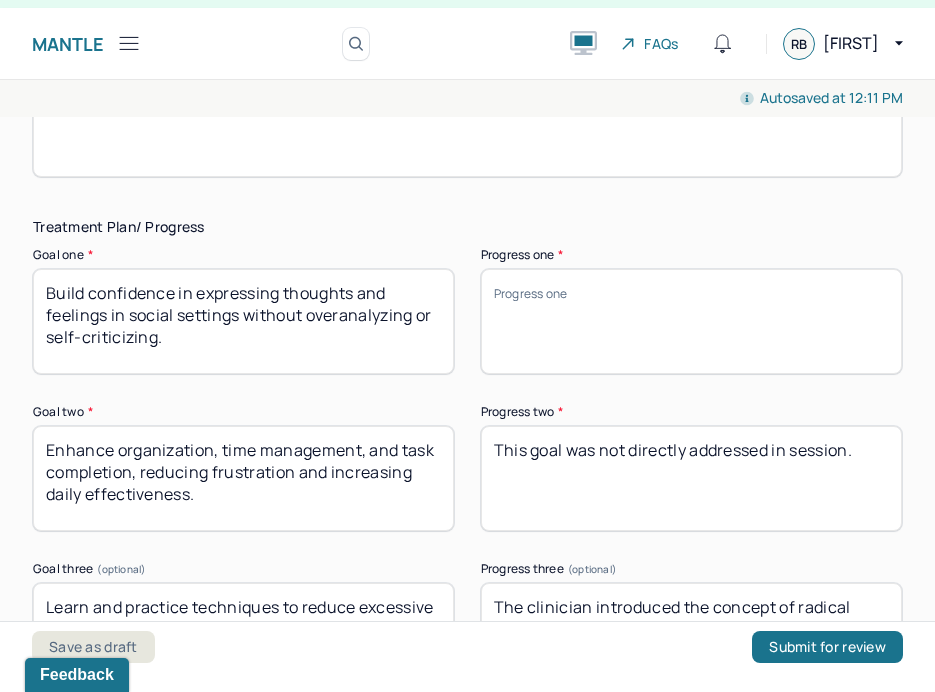 type 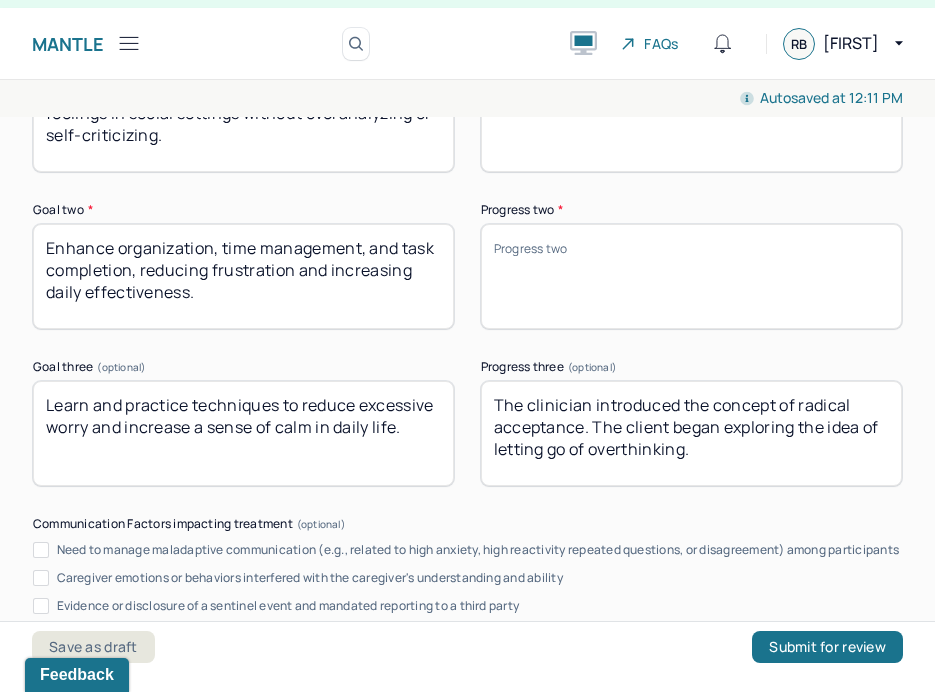 scroll, scrollTop: 3398, scrollLeft: 0, axis: vertical 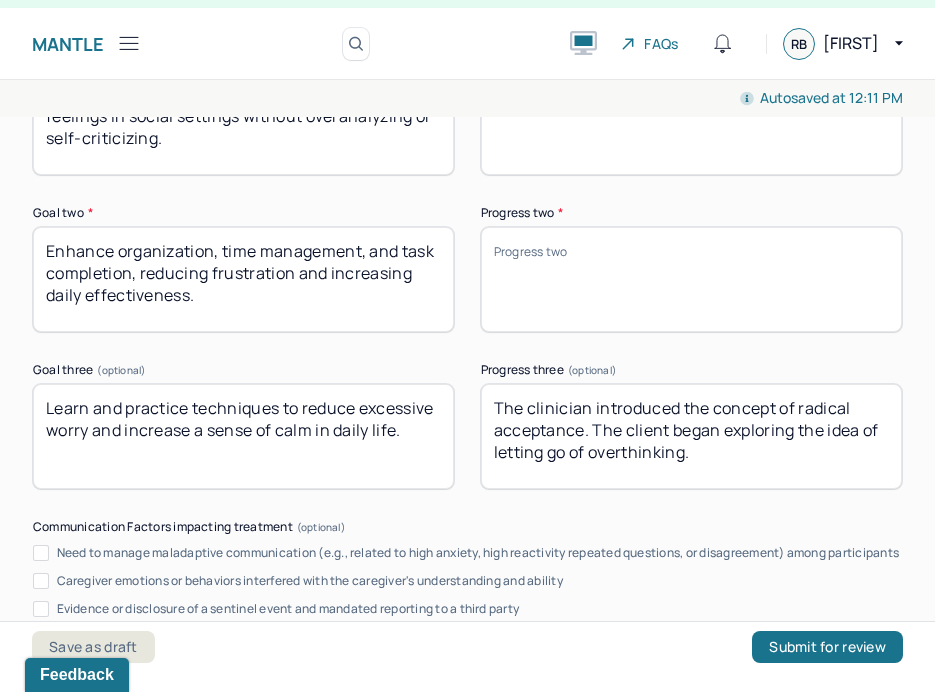 type 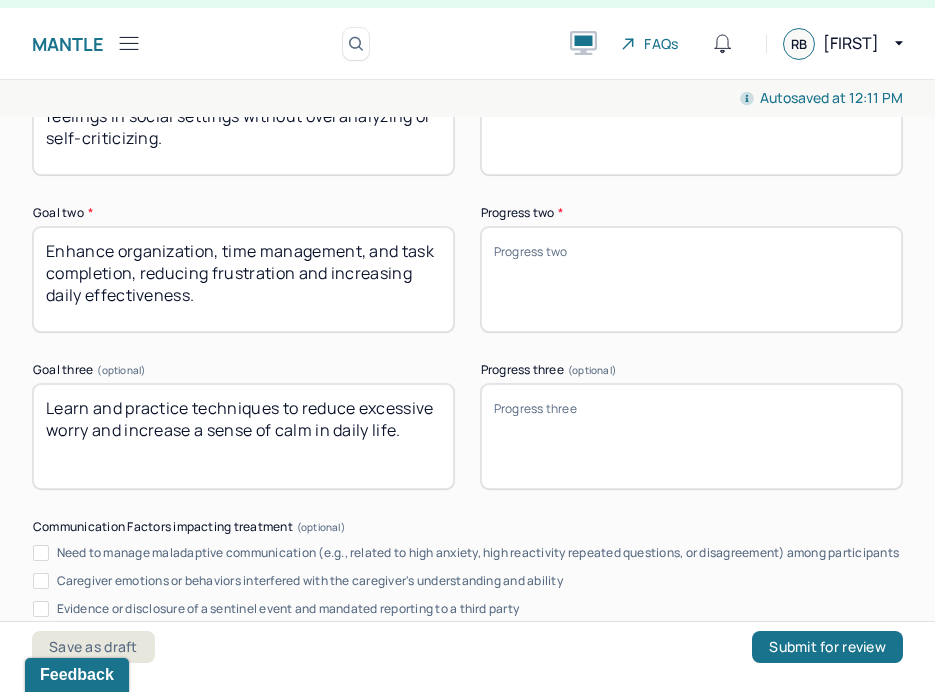 type 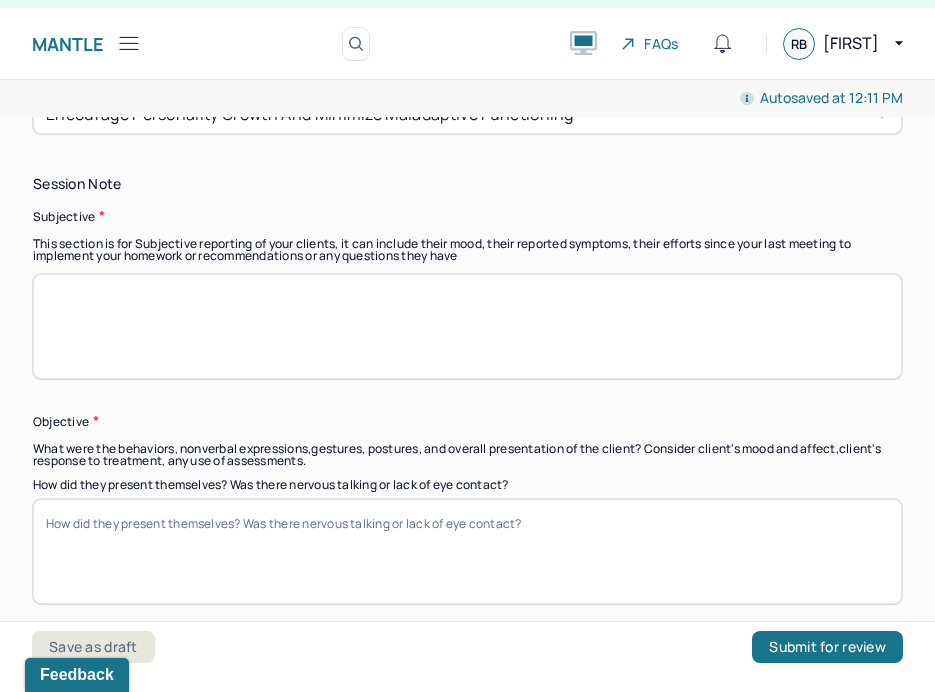 scroll, scrollTop: 1065, scrollLeft: 0, axis: vertical 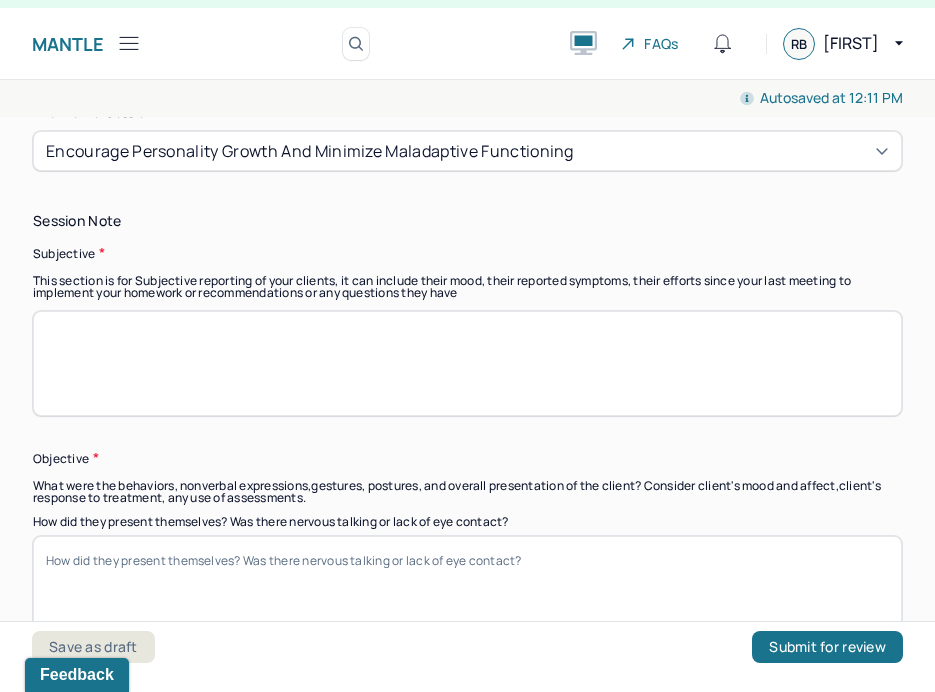 click at bounding box center [467, 363] 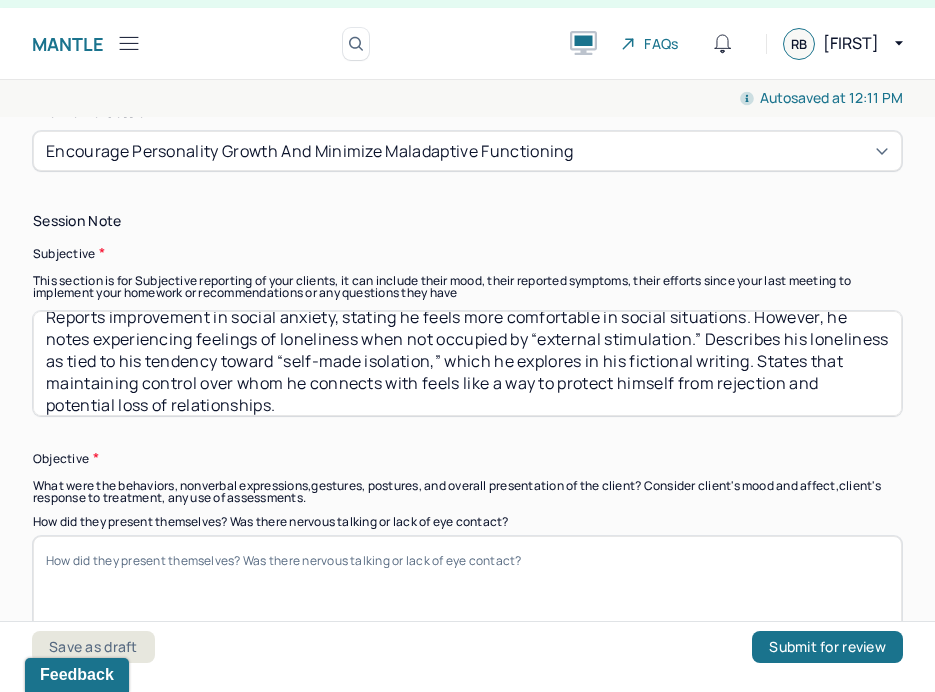scroll, scrollTop: 0, scrollLeft: 0, axis: both 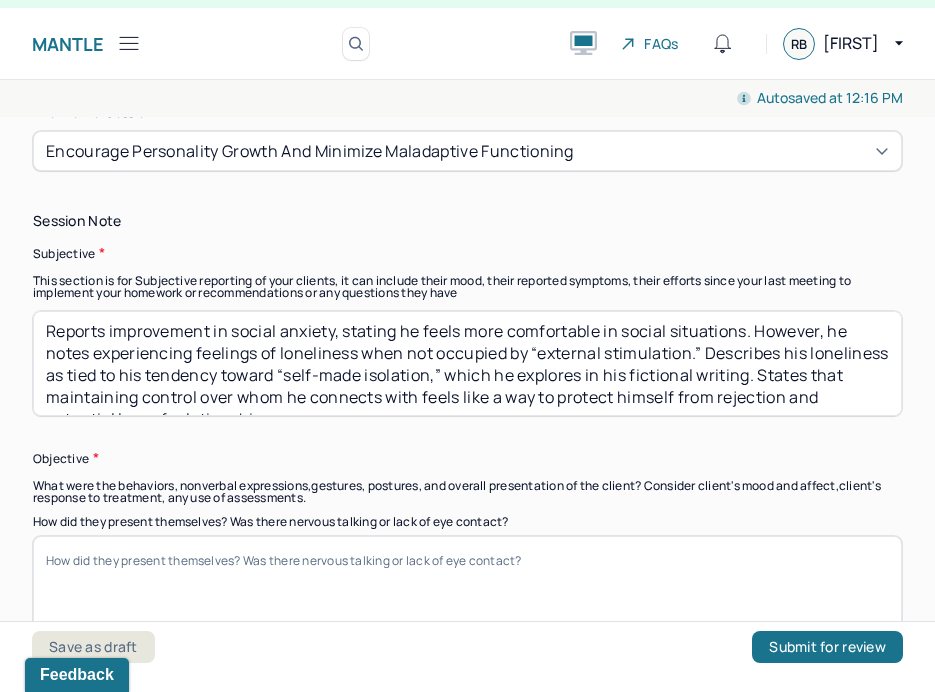 type on "Reports improvement in social anxiety, stating he feels more comfortable in social situations. However, he notes experiencing feelings of loneliness when not occupied by “external stimulation.” Describes his loneliness as tied to his tendency toward “self-made isolation,” which he explores in his fictional writing. States that maintaining control over whom he connects with feels like a way to protect himself from rejection and potential loss of relationships." 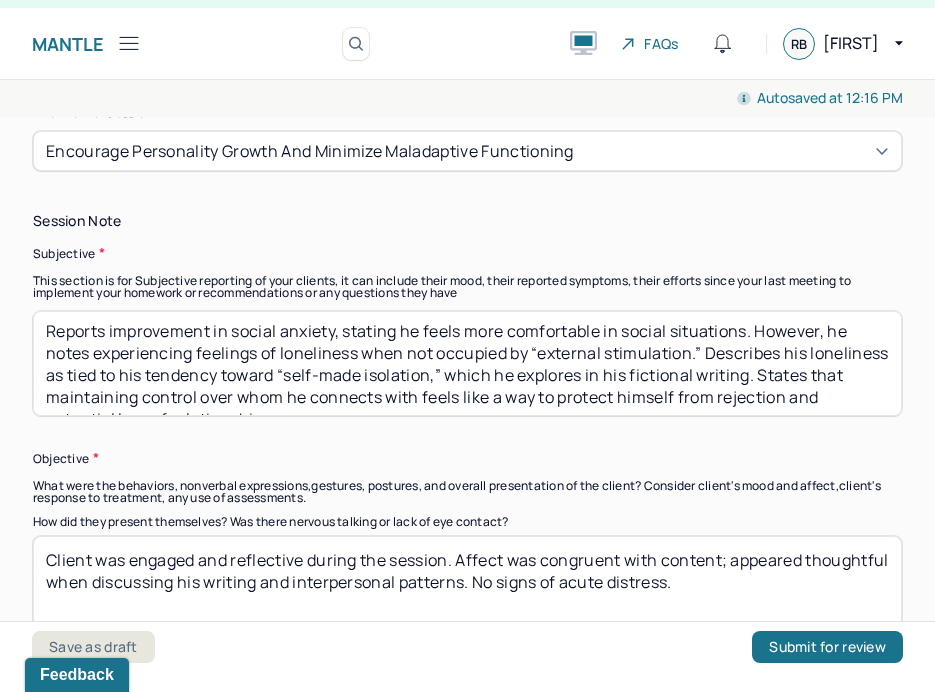 scroll, scrollTop: 30, scrollLeft: 0, axis: vertical 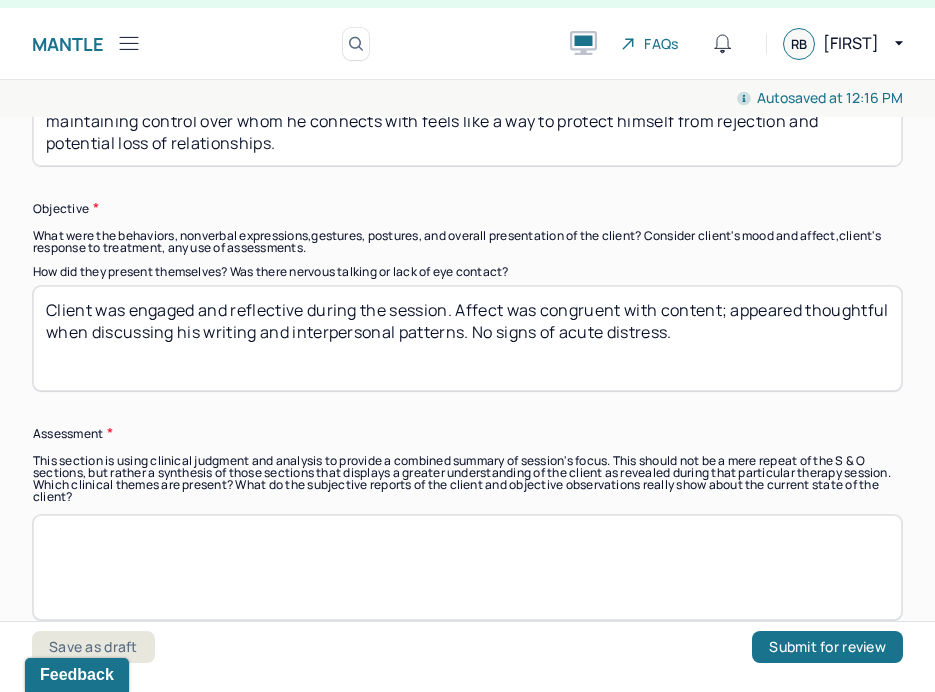 type on "Client was engaged and reflective during the session. Affect was congruent with content; appeared thoughtful when discussing his writing and interpersonal patterns. No signs of acute distress." 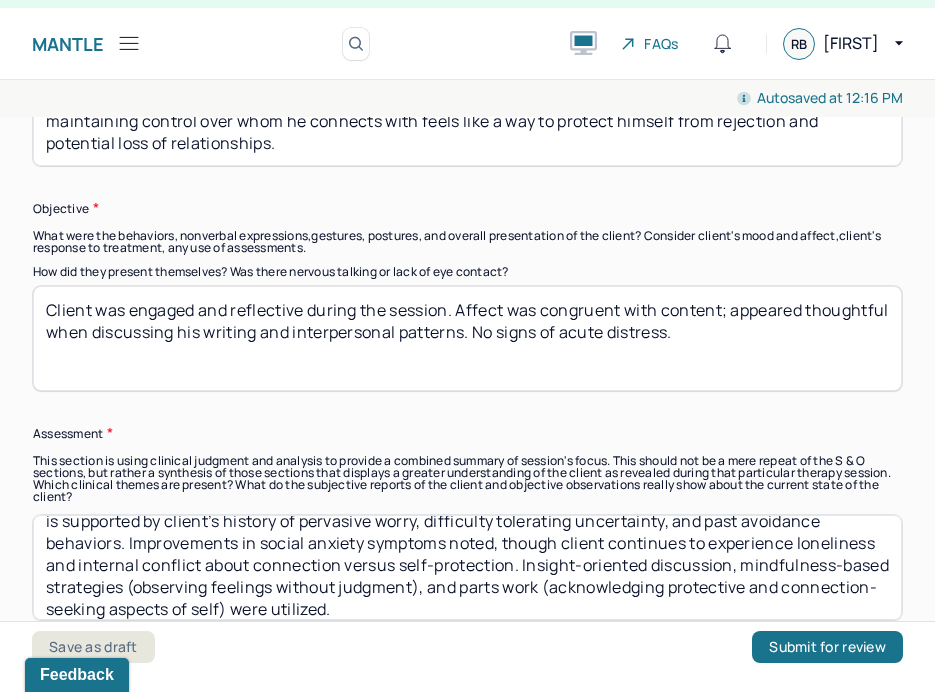 scroll, scrollTop: 0, scrollLeft: 0, axis: both 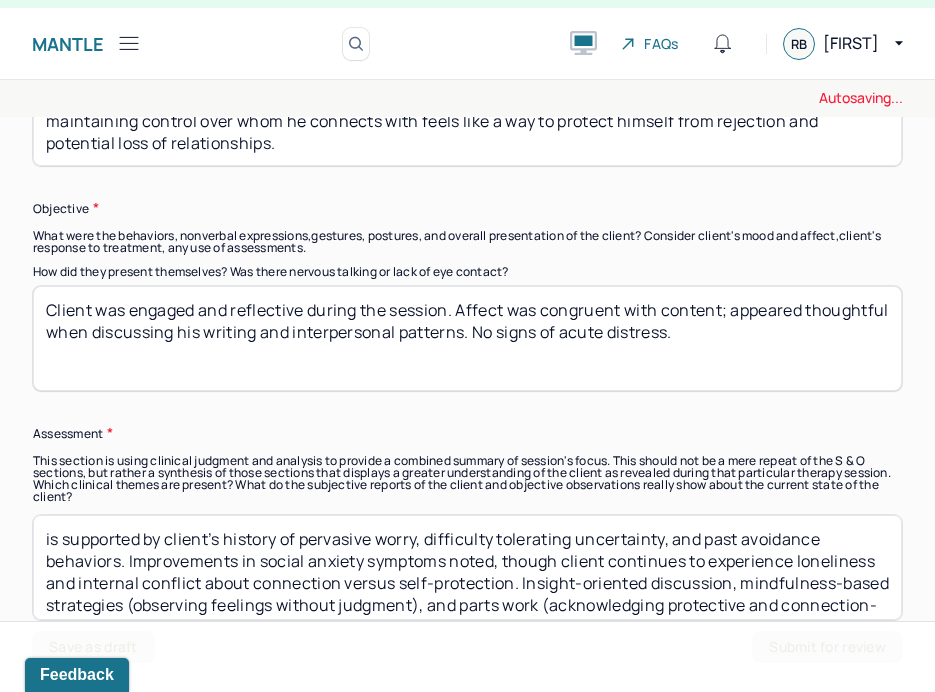 click on "is supported by client’s history of pervasive worry, difficulty tolerating uncertainty, and past avoidance behaviors. Improvements in social anxiety symptoms noted, though client continues to experience loneliness and internal conflict about connection versus self-protection. Insight-oriented discussion, mindfulness-based strategies (observing feelings without judgment), and parts work (acknowledging protective and connection-seeking aspects of self) were utilized." at bounding box center (467, 567) 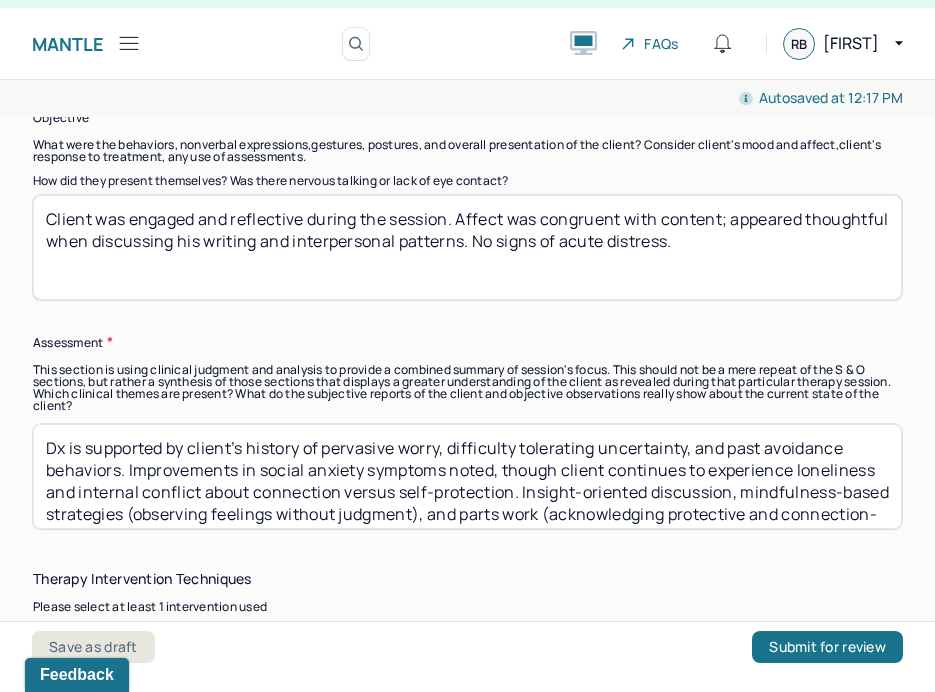 scroll, scrollTop: 1407, scrollLeft: 0, axis: vertical 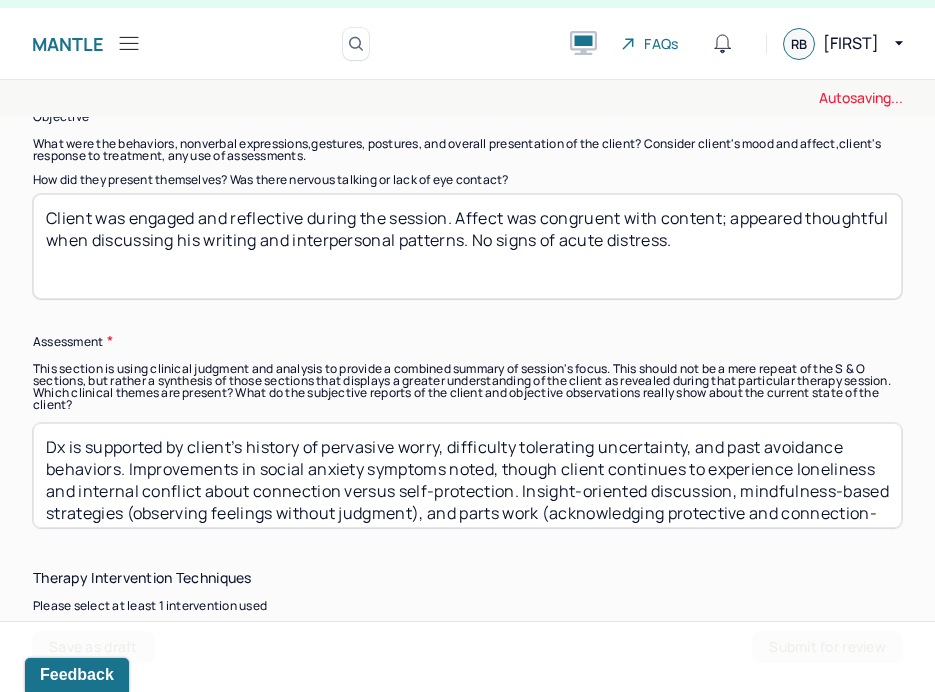click on "is supported by client’s history of pervasive worry, difficulty tolerating uncertainty, and past avoidance behaviors. Improvements in social anxiety symptoms noted, though client continues to experience loneliness and internal conflict about connection versus self-protection. Insight-oriented discussion, mindfulness-based strategies (observing feelings without judgment), and parts work (acknowledging protective and connection-seeking aspects of self) were utilized." at bounding box center (467, 475) 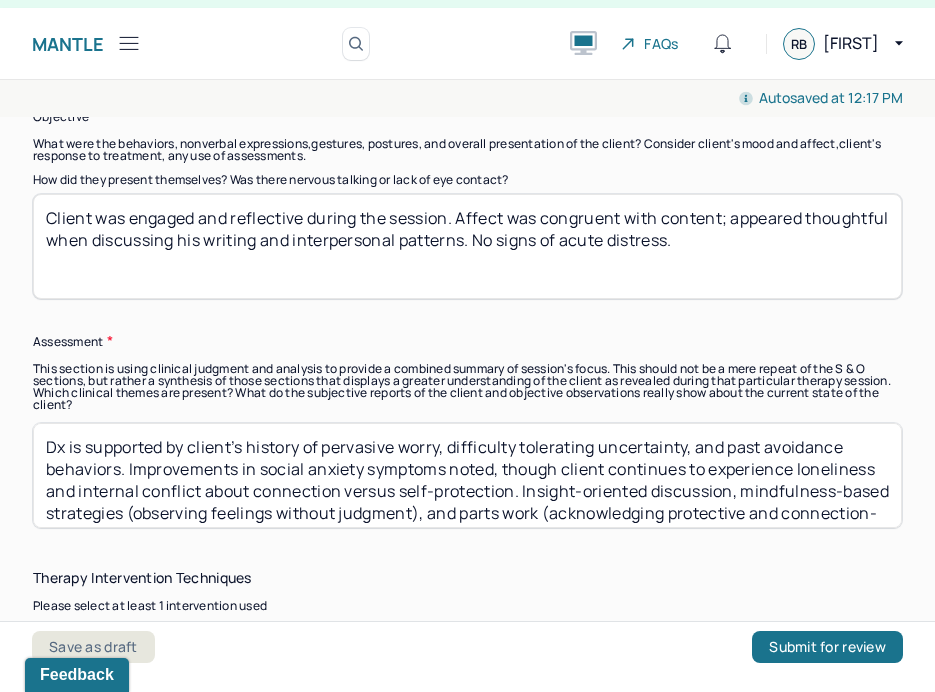 scroll, scrollTop: 1425, scrollLeft: 0, axis: vertical 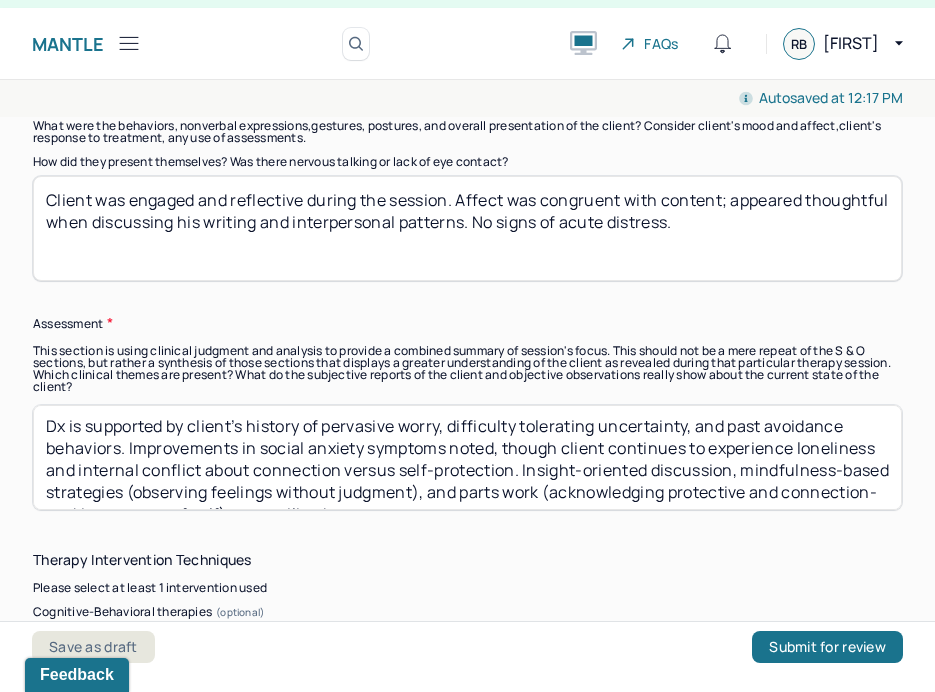 click on "Dx is supported by client’s history of pervasive worry, difficulty tolerating uncertainty, and past avoidance behaviors. Improvements in social anxiety symptoms noted, though client continues to experience loneliness and internal conflict about connection versus self-protection. Insight-oriented discussion, mindfulness-based strategies (observing feelings without judgment), and parts work (acknowledging protective and connection-seeking aspects of self) were utilized." at bounding box center [467, 457] 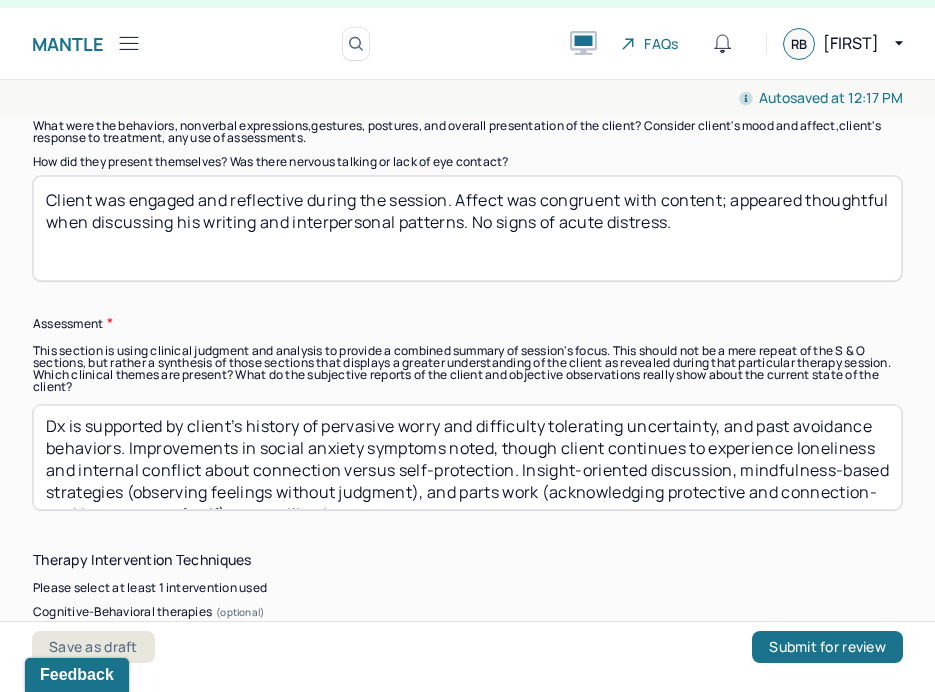 drag, startPoint x: 718, startPoint y: 428, endPoint x: 131, endPoint y: 437, distance: 587.069 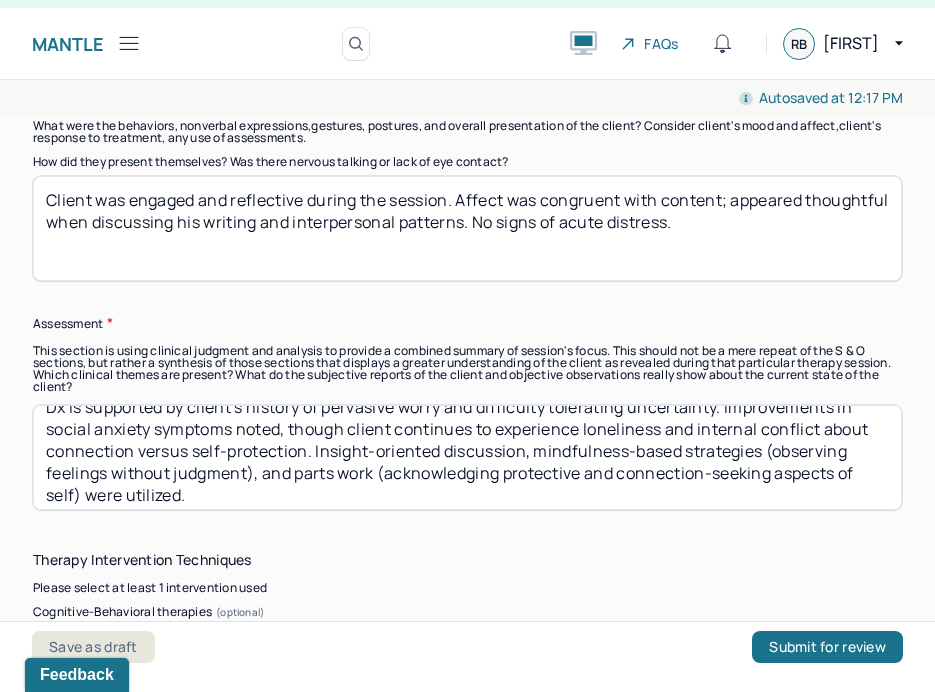 scroll, scrollTop: 23, scrollLeft: 0, axis: vertical 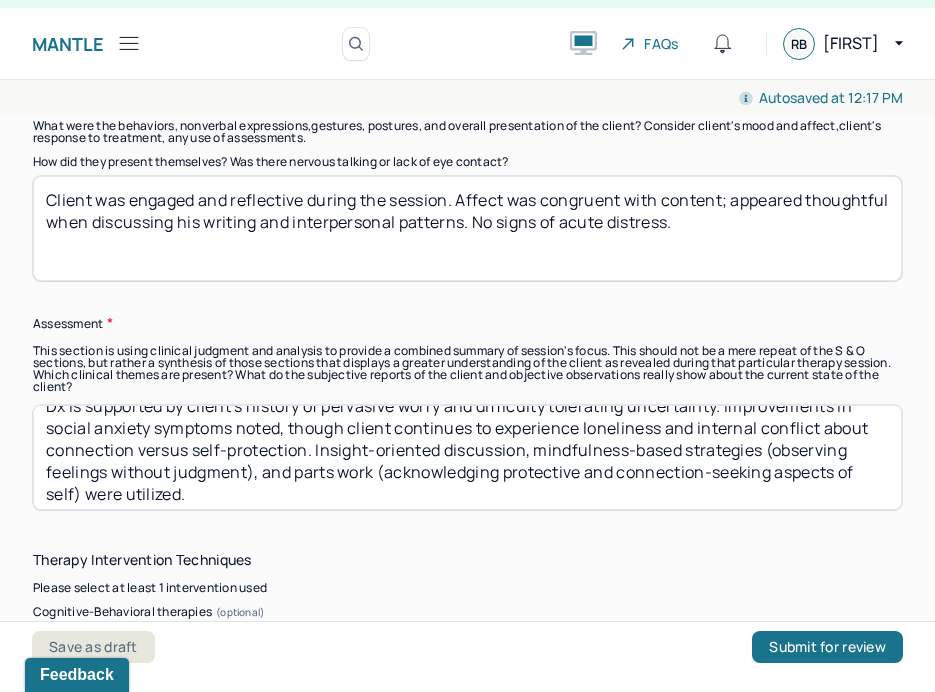 drag, startPoint x: 770, startPoint y: 449, endPoint x: 255, endPoint y: 467, distance: 515.31445 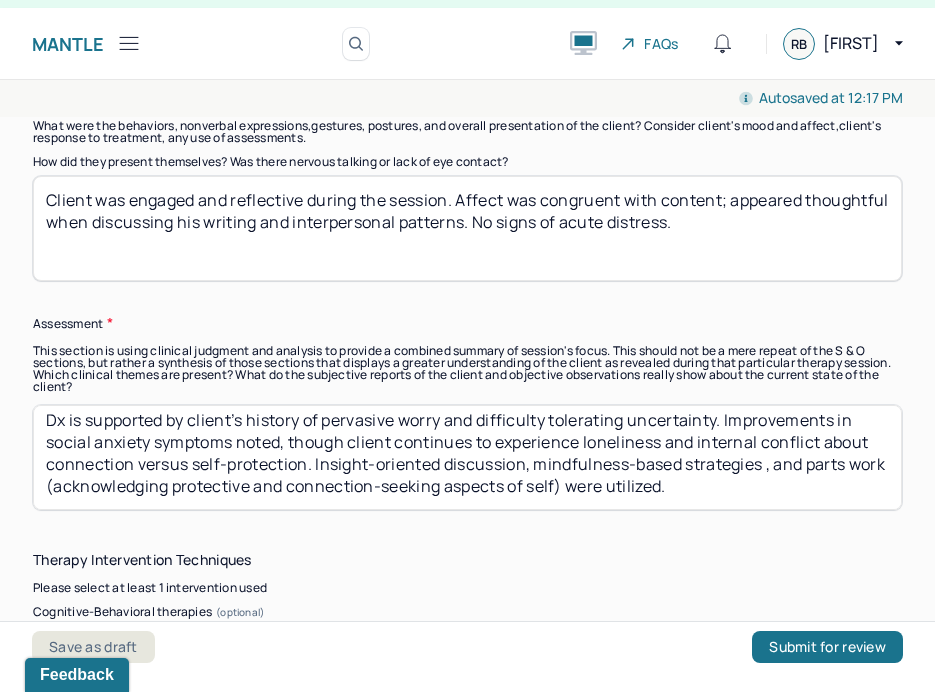 scroll, scrollTop: 8, scrollLeft: 0, axis: vertical 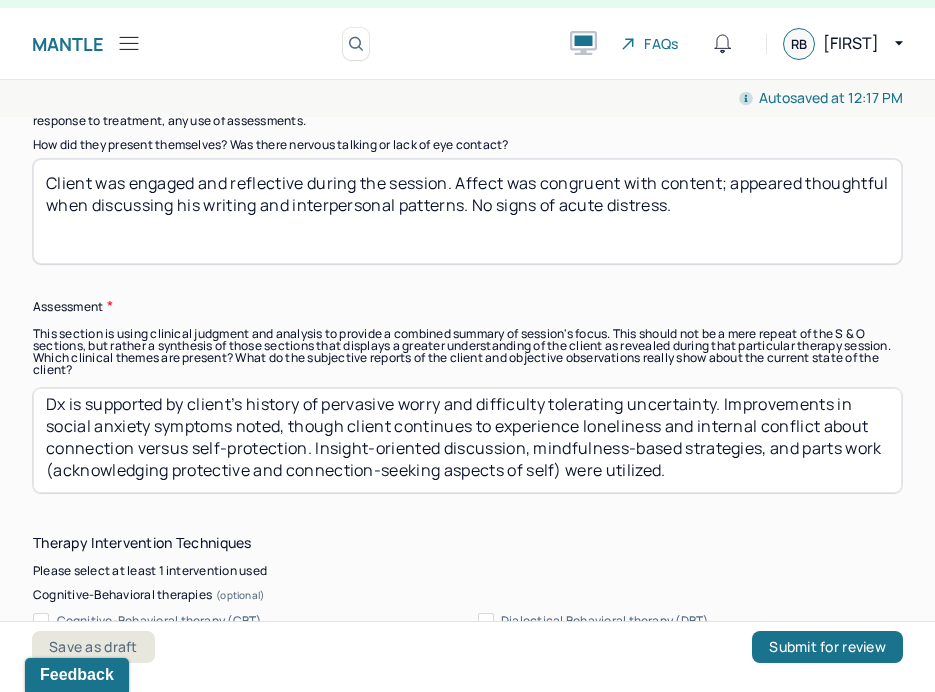 drag, startPoint x: 568, startPoint y: 473, endPoint x: -10, endPoint y: 473, distance: 578 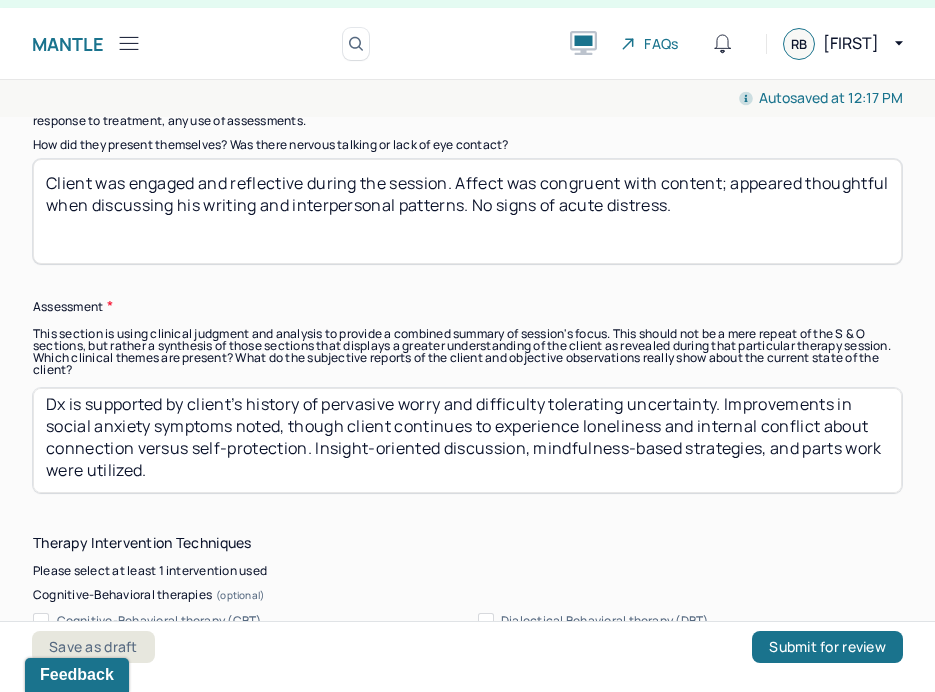 type on "Dx is supported by client’s history of pervasive worry and difficulty tolerating uncertainty. Improvements in social anxiety symptoms noted, though client continues to experience loneliness and internal conflict about connection versus self-protection. Insight-oriented discussion, mindfulness-based strategies, and parts work were utilized." 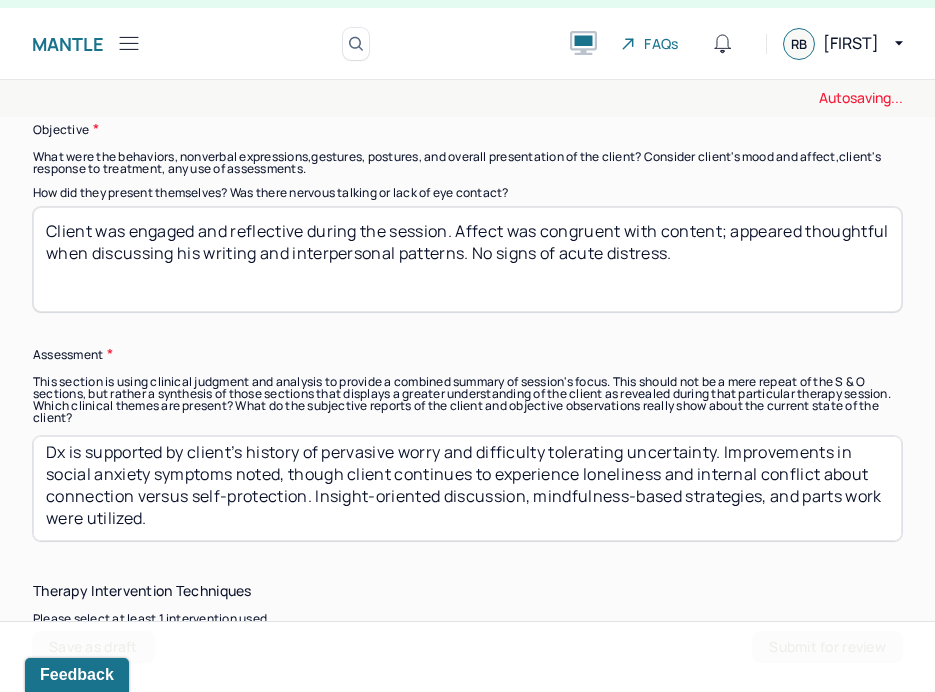 scroll, scrollTop: 1376, scrollLeft: 0, axis: vertical 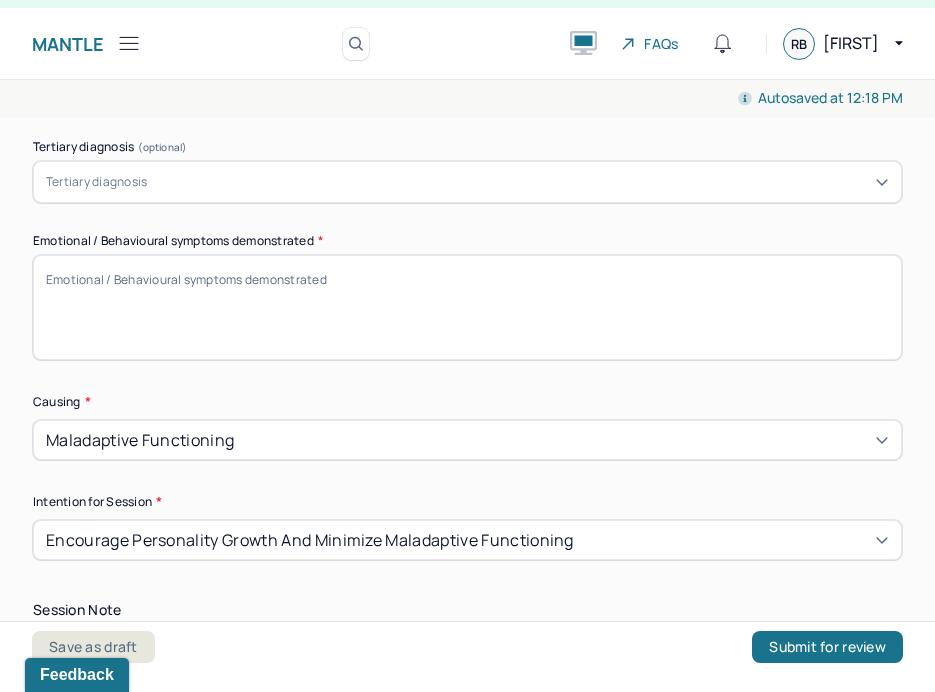click on "Emotional / Behavioural symptoms demonstrated *" at bounding box center [467, 307] 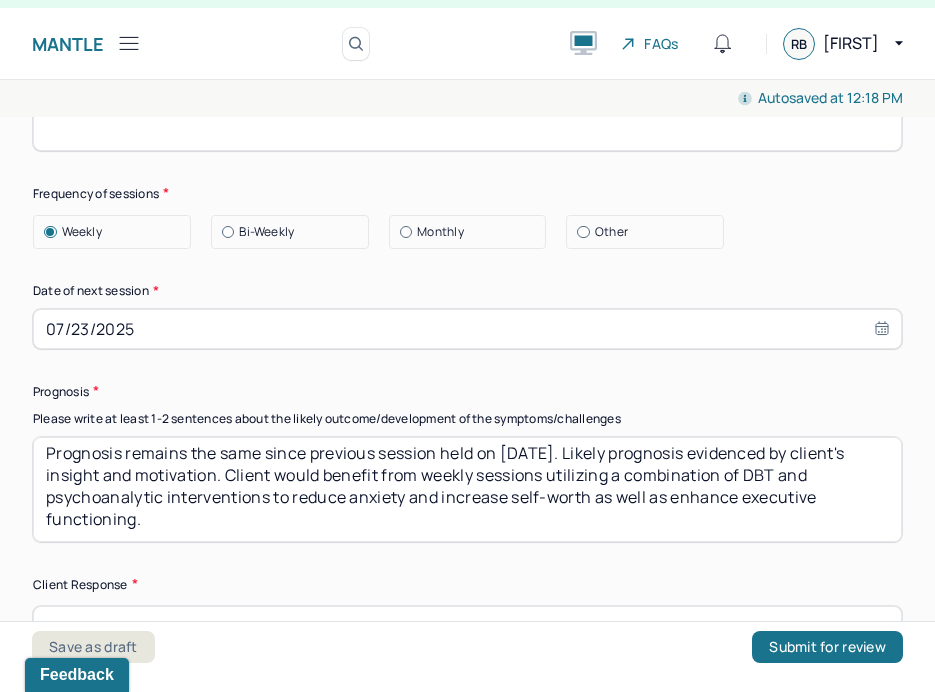 scroll, scrollTop: 2970, scrollLeft: 0, axis: vertical 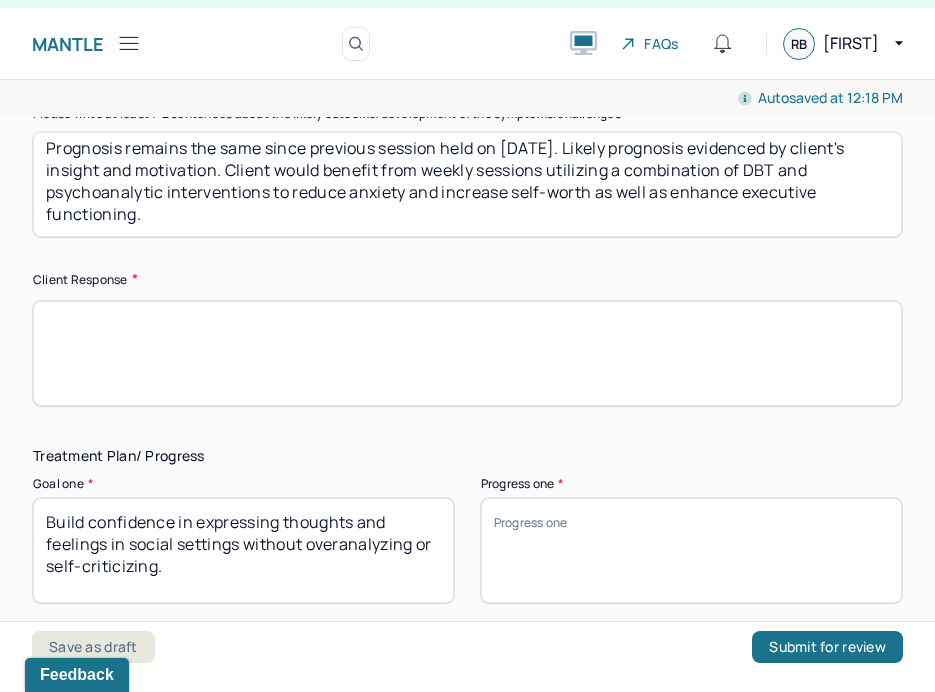 type on "Client appeared thoughtful and reflective throughout session." 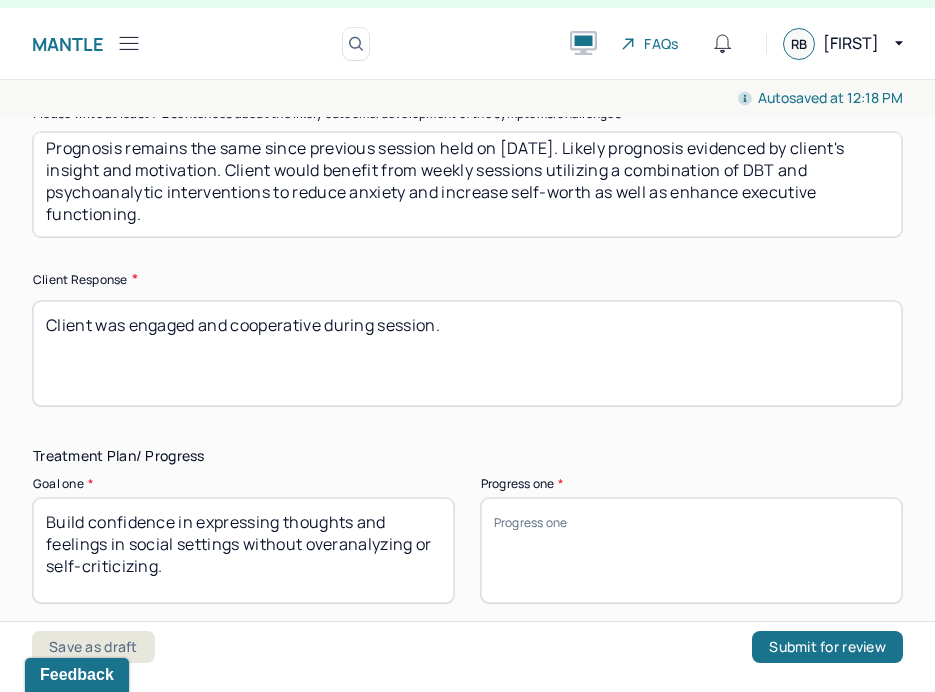 type on "Client was engaged and cooperative during session." 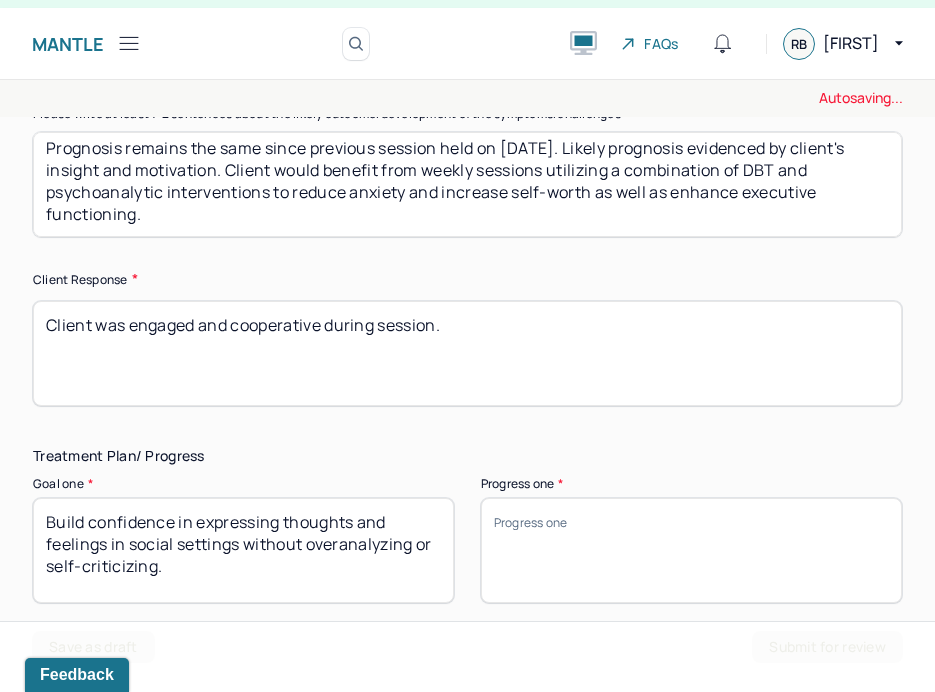 scroll, scrollTop: 0, scrollLeft: 0, axis: both 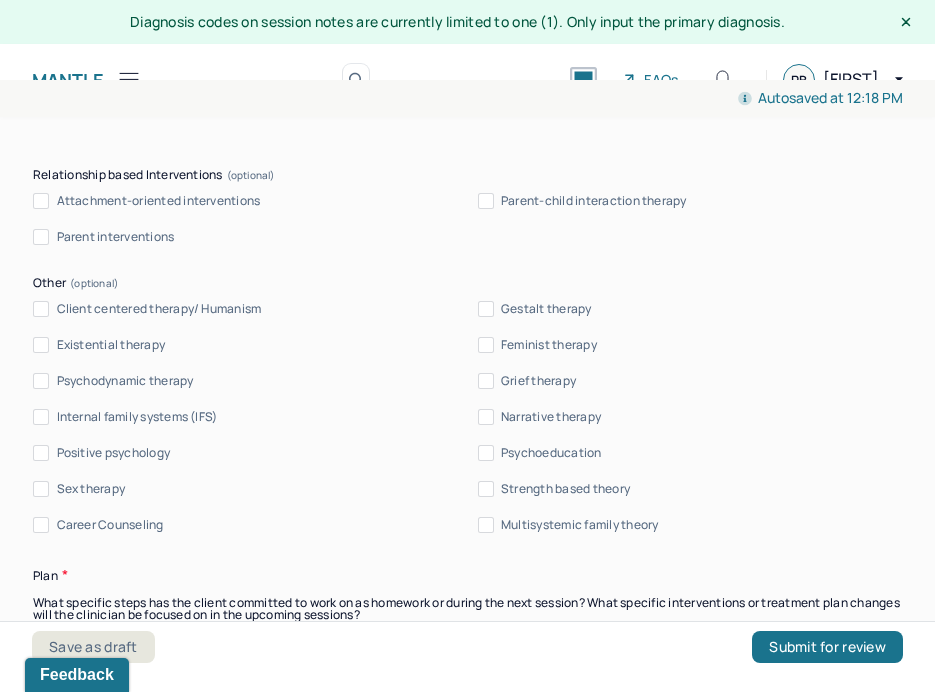 click on "Client centered therapy/ Humanism" at bounding box center (159, 309) 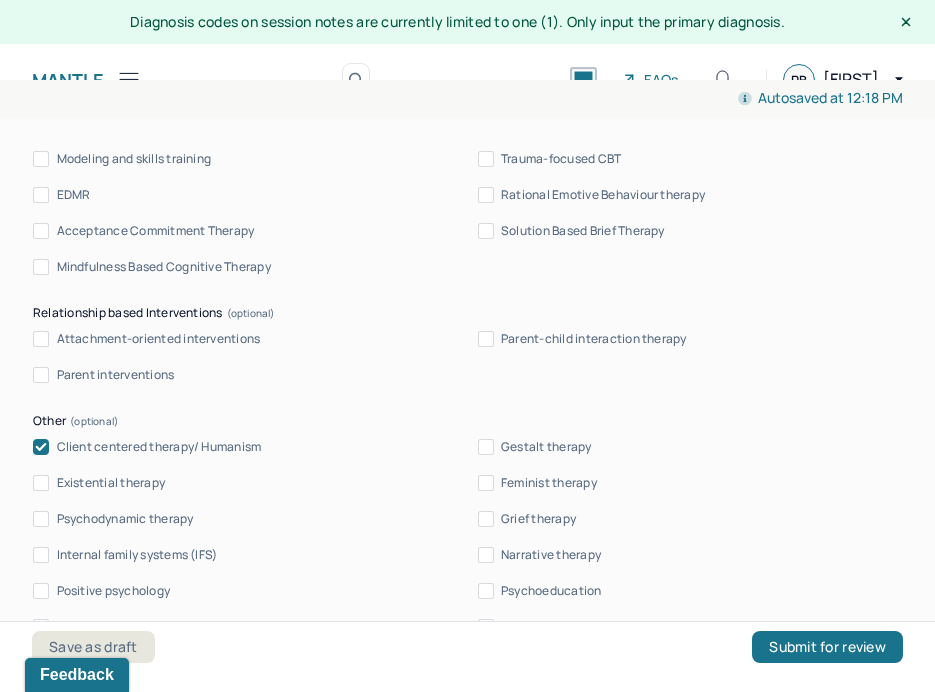 scroll, scrollTop: 2005, scrollLeft: 0, axis: vertical 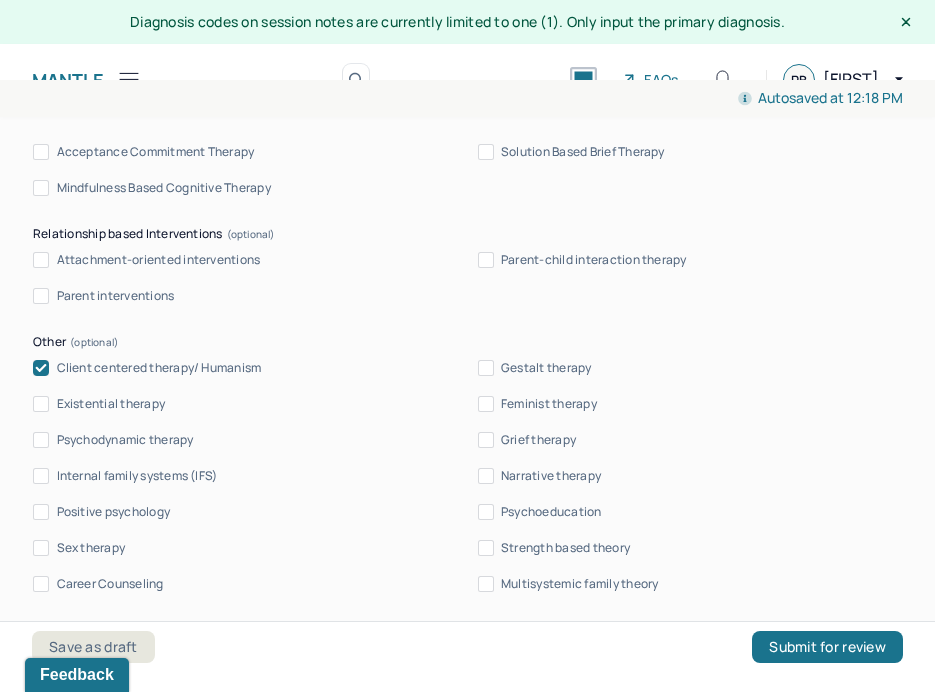 click on "Internal family systems (IFS)" at bounding box center (137, 476) 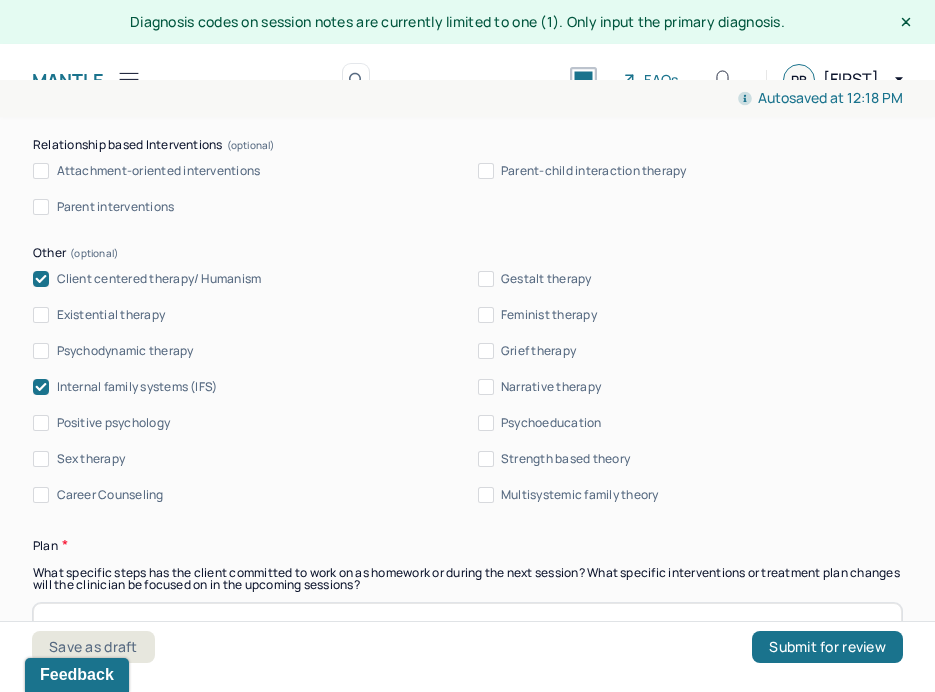 scroll, scrollTop: 2142, scrollLeft: 0, axis: vertical 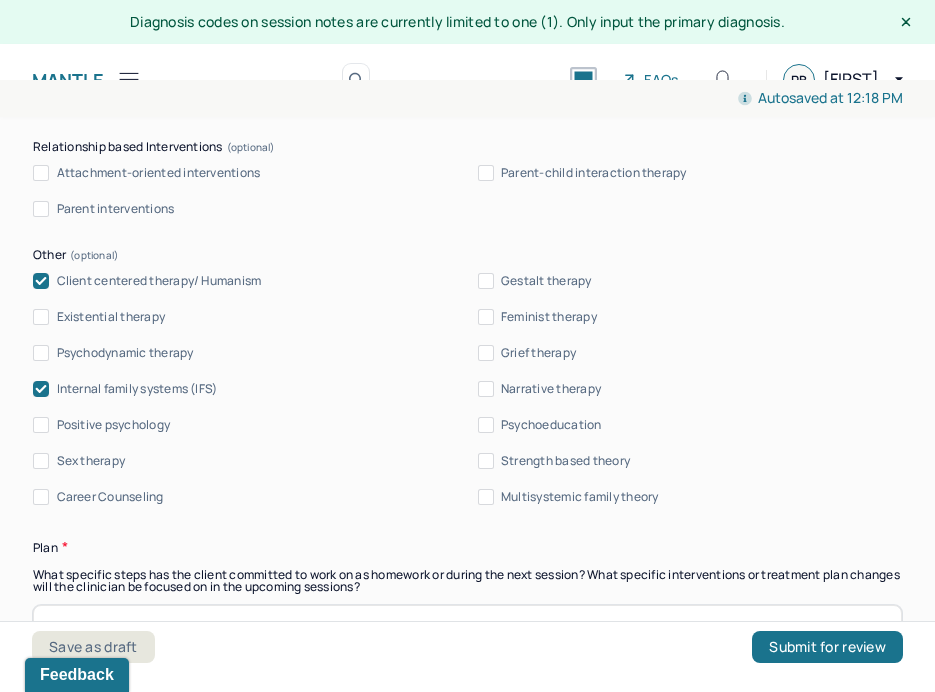 click on "Psychoeducation" at bounding box center (551, 425) 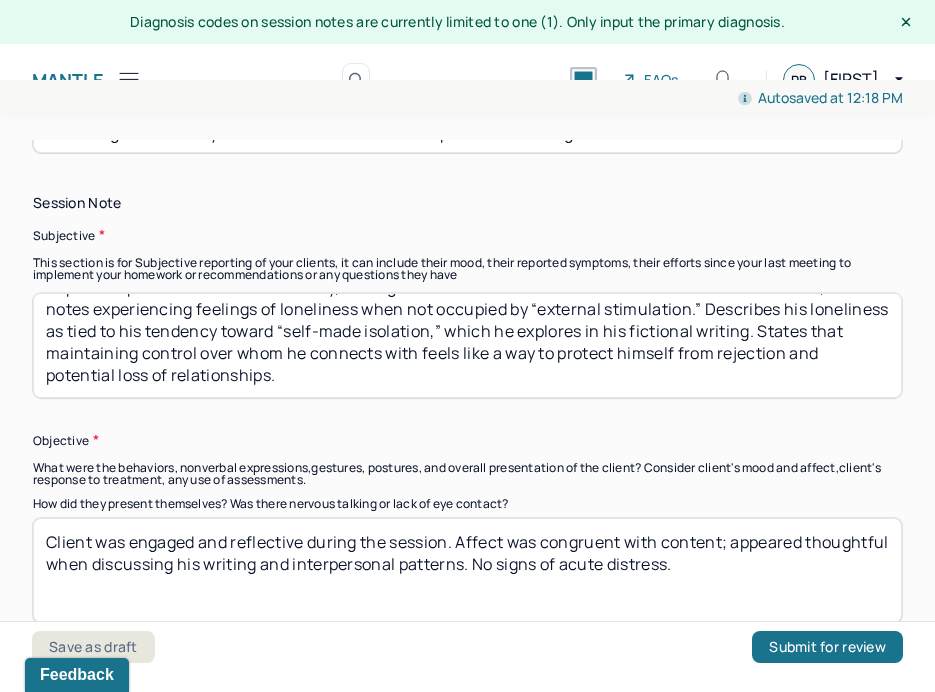 scroll, scrollTop: 1137, scrollLeft: 0, axis: vertical 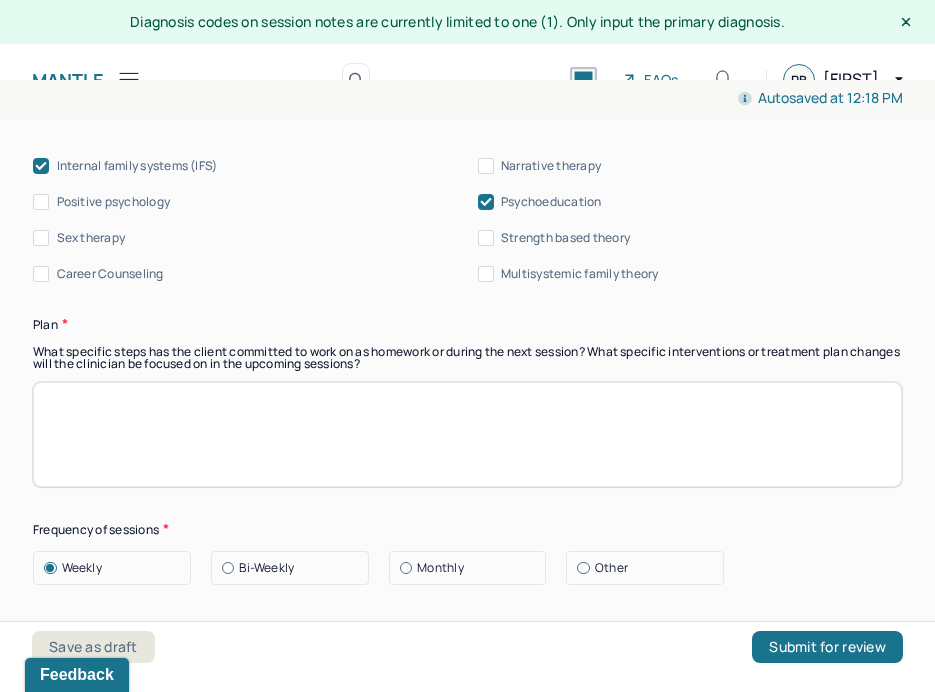 click at bounding box center (467, 434) 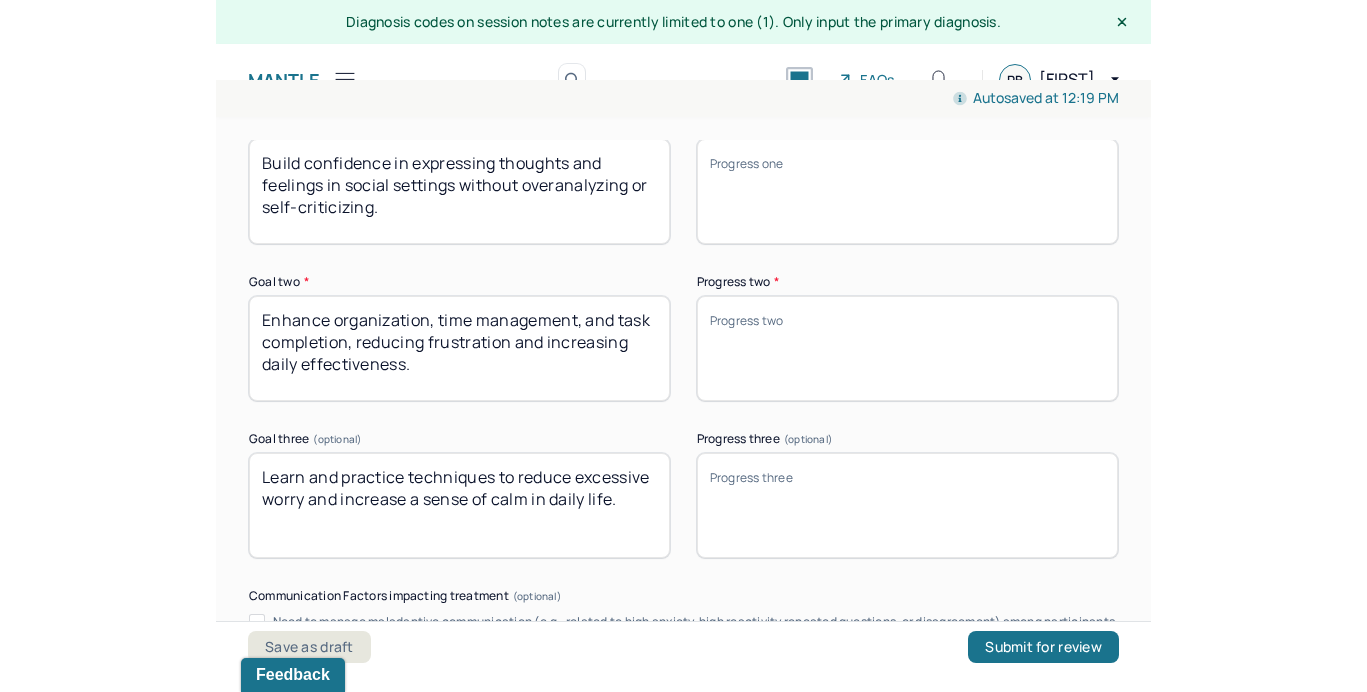 scroll, scrollTop: 3352, scrollLeft: 0, axis: vertical 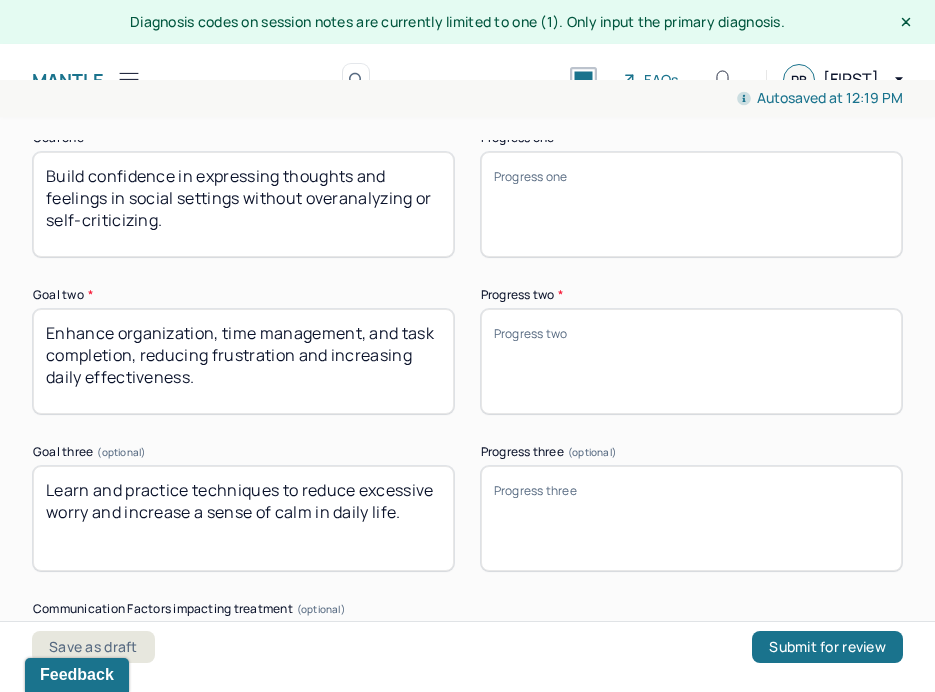 type on "Client was invited to imagine and reflect on what it might look like to momentarily “let his wall down” in preparation for next session. Treatment goals remain appropriate." 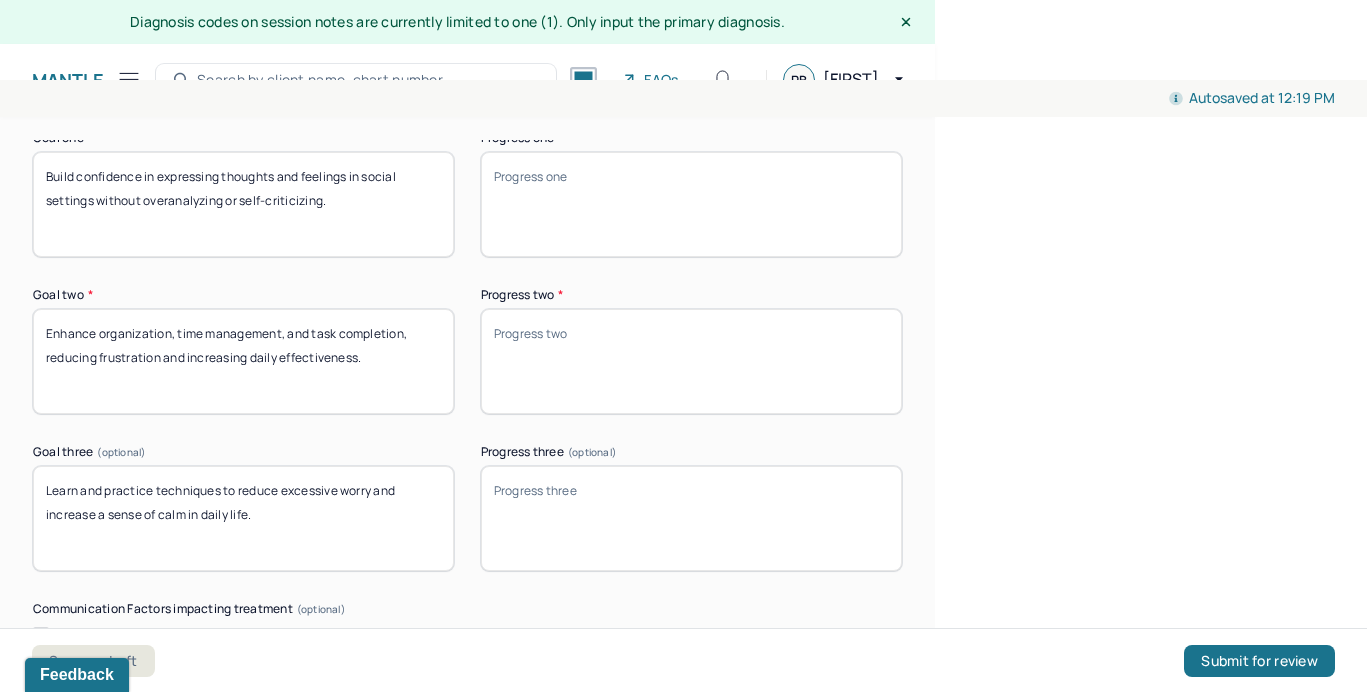 scroll, scrollTop: 0, scrollLeft: 0, axis: both 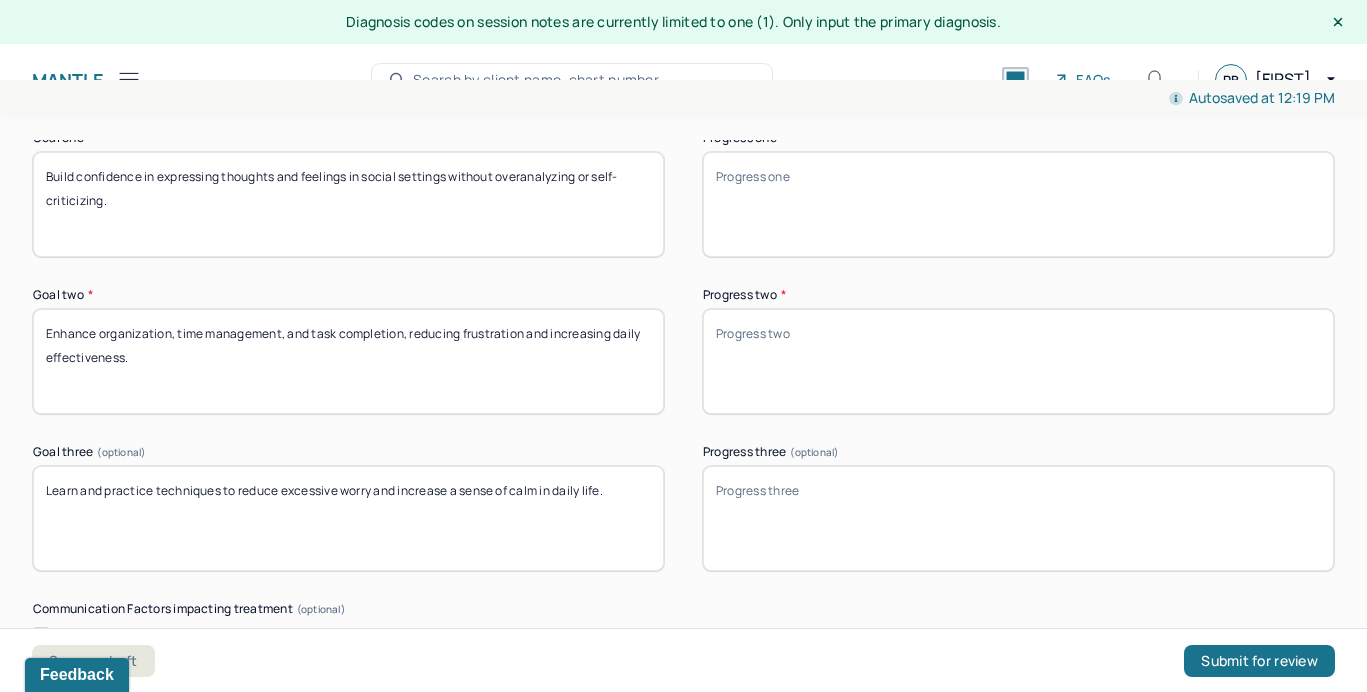 click on "Progress one *" at bounding box center [1018, 204] 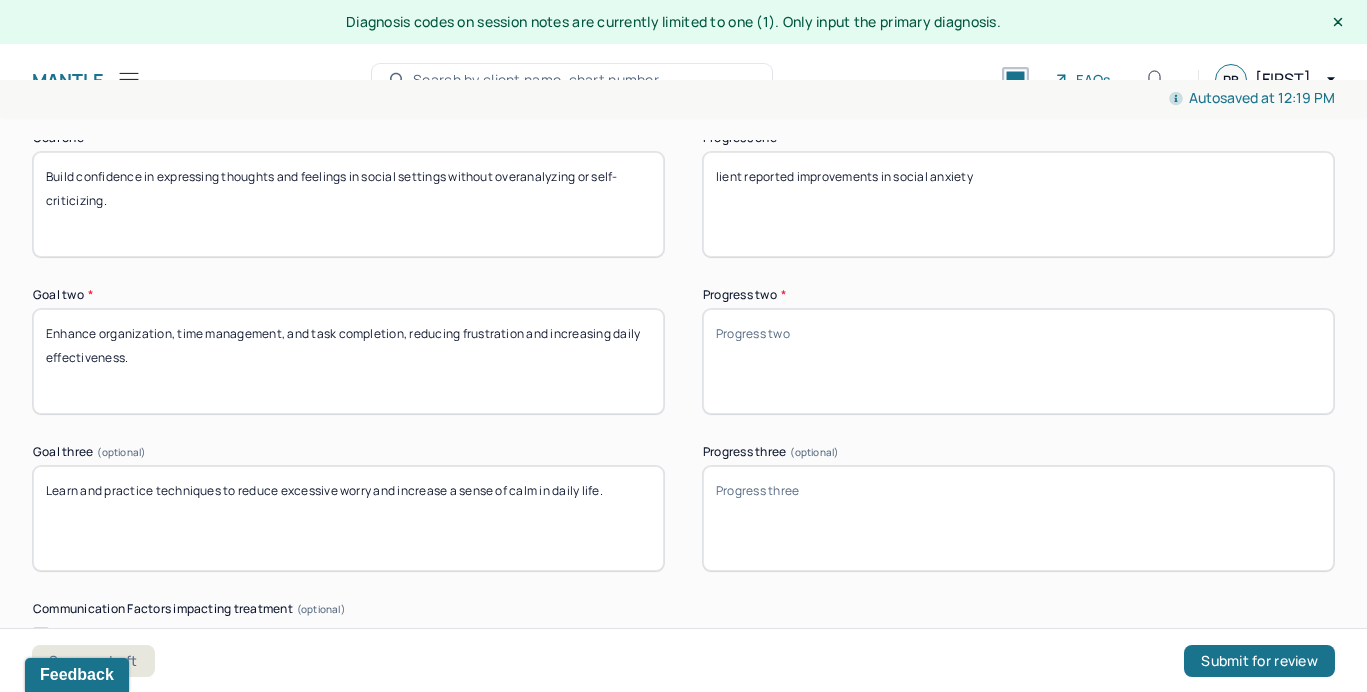 click on "lient reported improvements in social anxiety" at bounding box center (1018, 204) 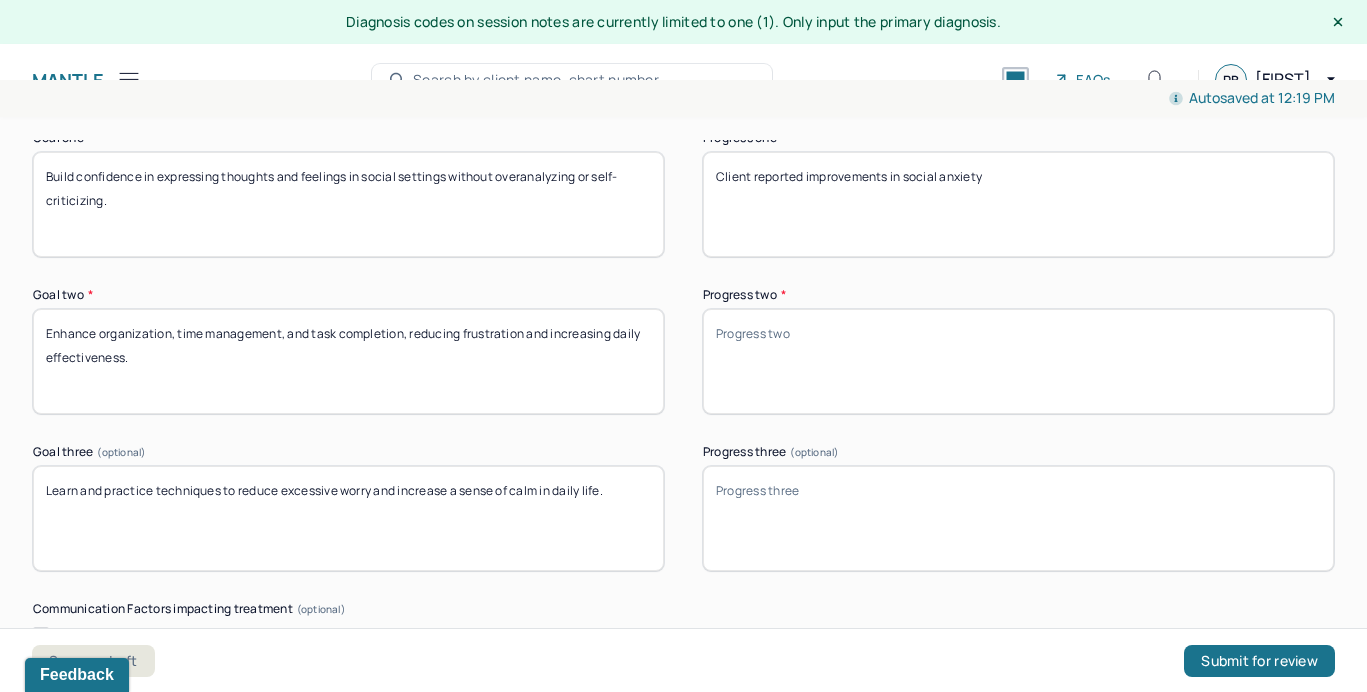 click on "Client reported improvements in social anxiety" at bounding box center (1018, 204) 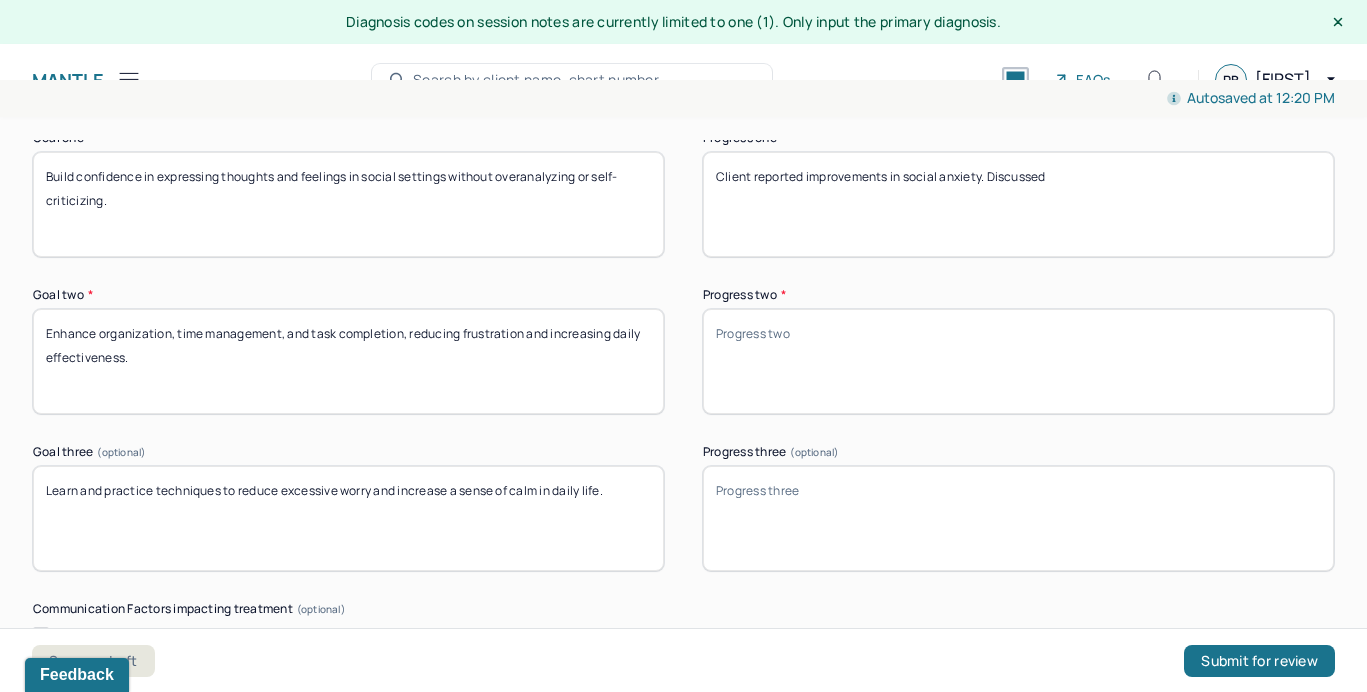 paste on "internal conflict between self-protection and desire for connection." 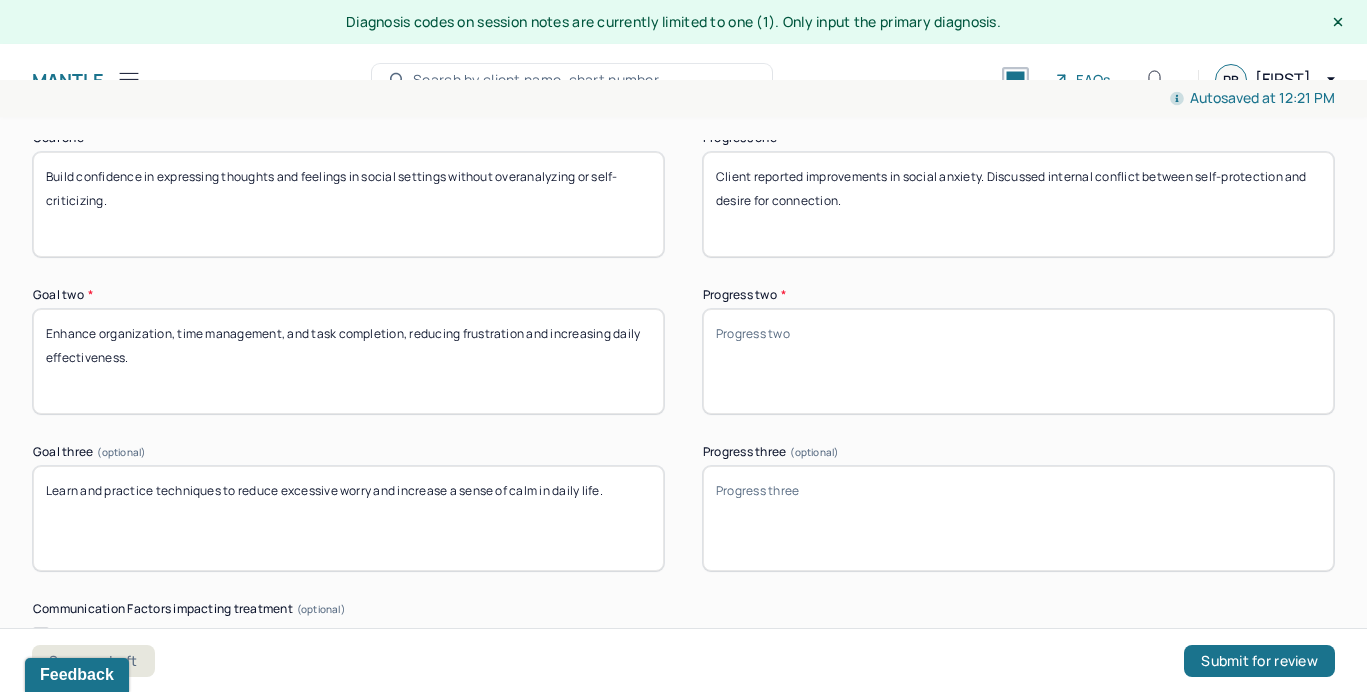 type on "Client reported improvements in social anxiety. Discussed internal conflict between self-protection and desire for connection." 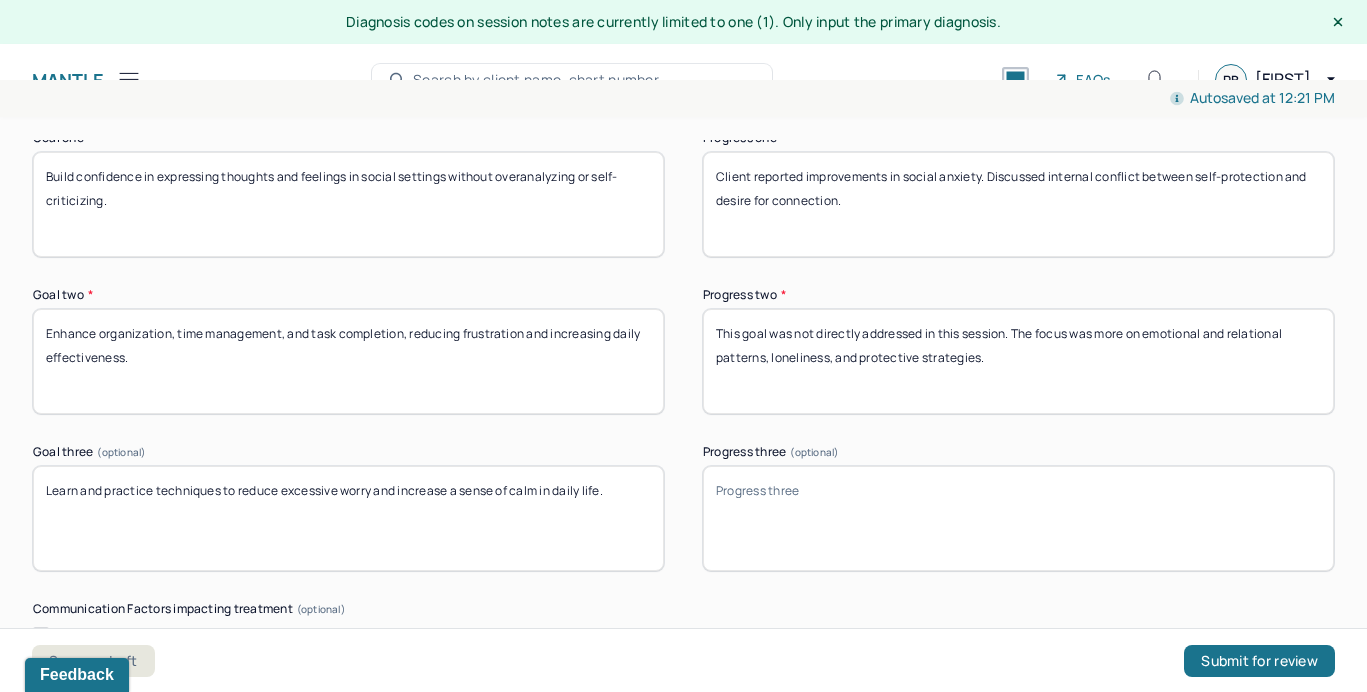 type on "This goal was not directly addressed in this session. The focus was more on emotional and relational patterns, loneliness, and protective strategies." 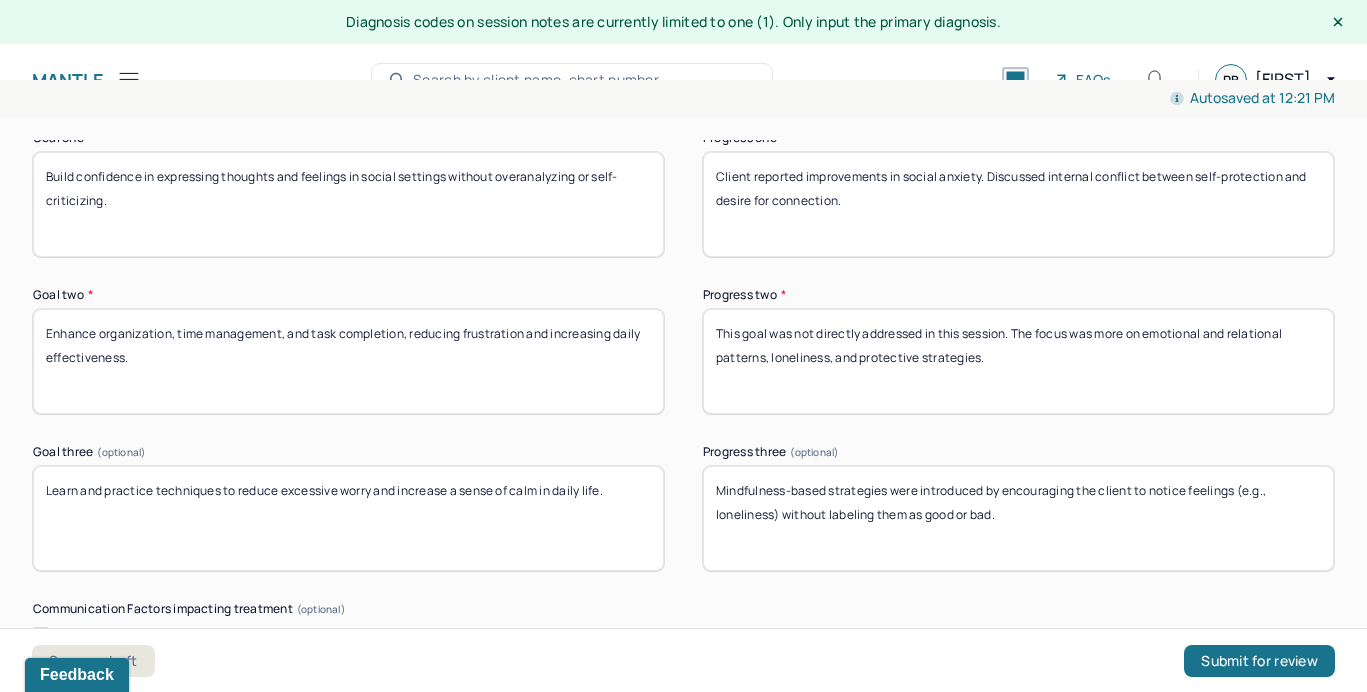drag, startPoint x: 1239, startPoint y: 483, endPoint x: 781, endPoint y: 507, distance: 458.6284 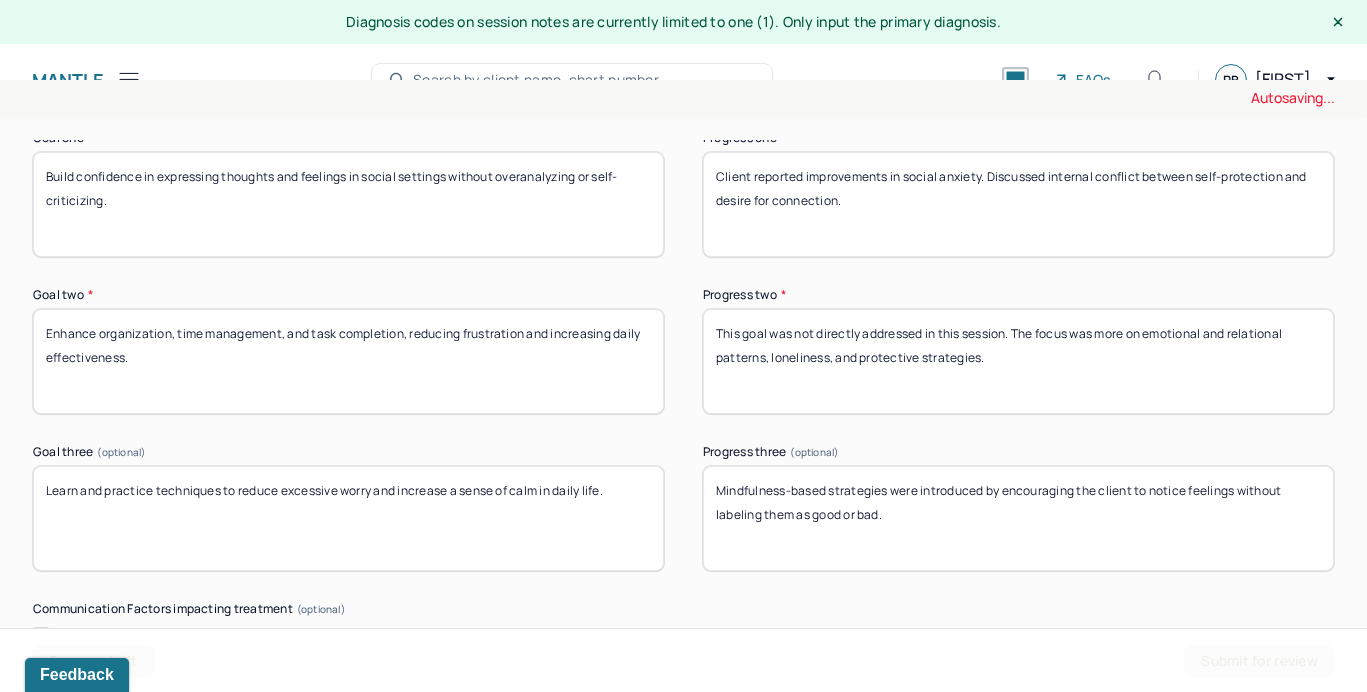 type on "Mindfulness-based strategies were introduced by encouraging the client to notice feelings without labeling them as good or bad." 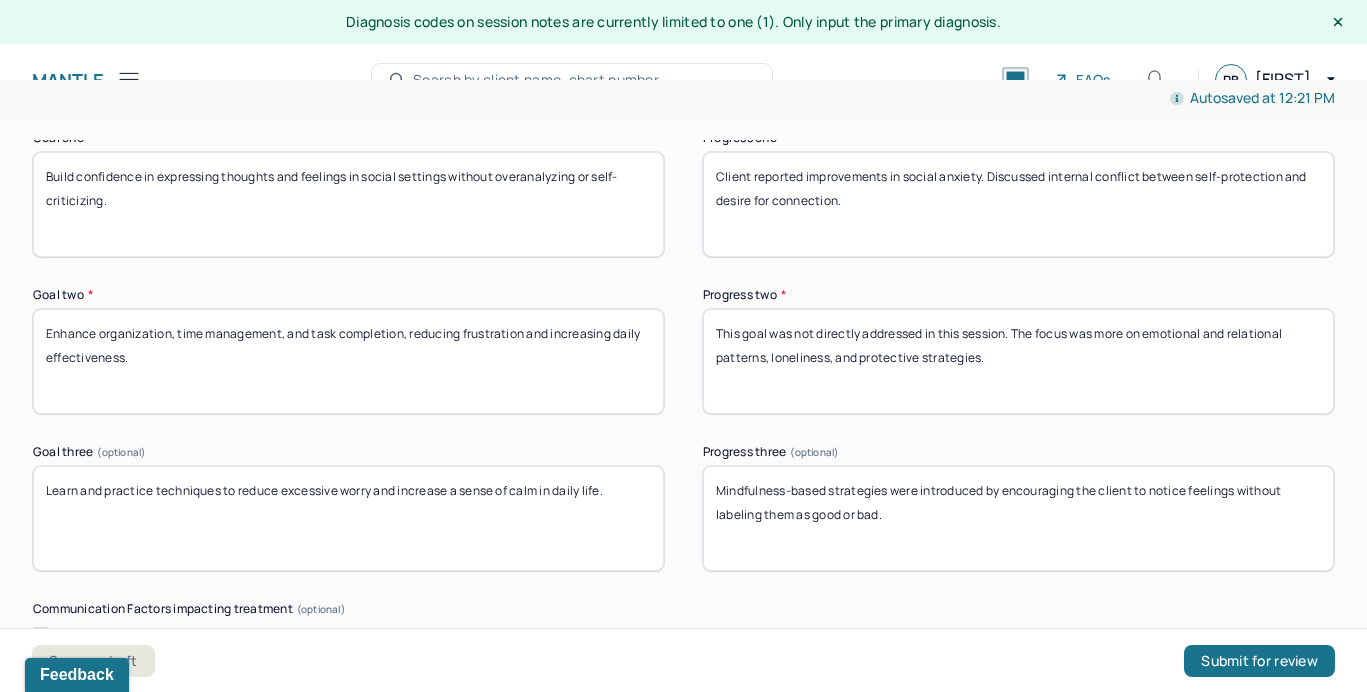 click on "Treatment Plan/ Progress Goal one * Build confidence in expressing thoughts and feelings in social settings without overanalyzing or self-criticizing. Progress one * Client reported improvements in social anxiety. Discussed internal conflict between self-protection and desire for connection. Goal two * Enhance organization, time management, and task completion, reducing frustration and increasing daily effectiveness. Progress two * This goal was not directly addressed in this session. The focus was more on emotional and relational patterns, loneliness, and protective strategies. Goal three (optional) Learn and practice techniques to reduce excessive worry and increase a sense of calm in daily life.
Progress three (optional) Mindfulness-based strategies were introduced by encouraging the client to notice feelings without labeling them as good or bad.  Communication Factors impacting treatment Caregiver emotions or behaviors interfered with the caregiver's understanding and behavior" at bounding box center [683, 522] 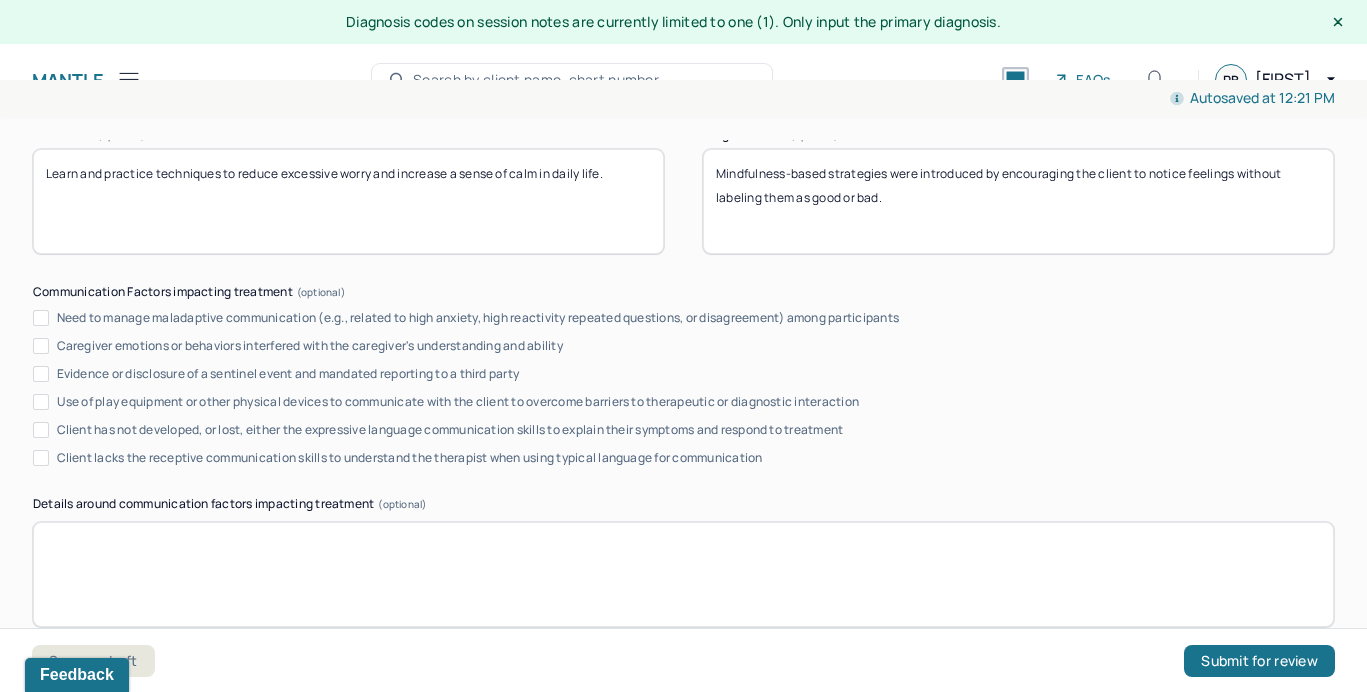 scroll, scrollTop: 3642, scrollLeft: 0, axis: vertical 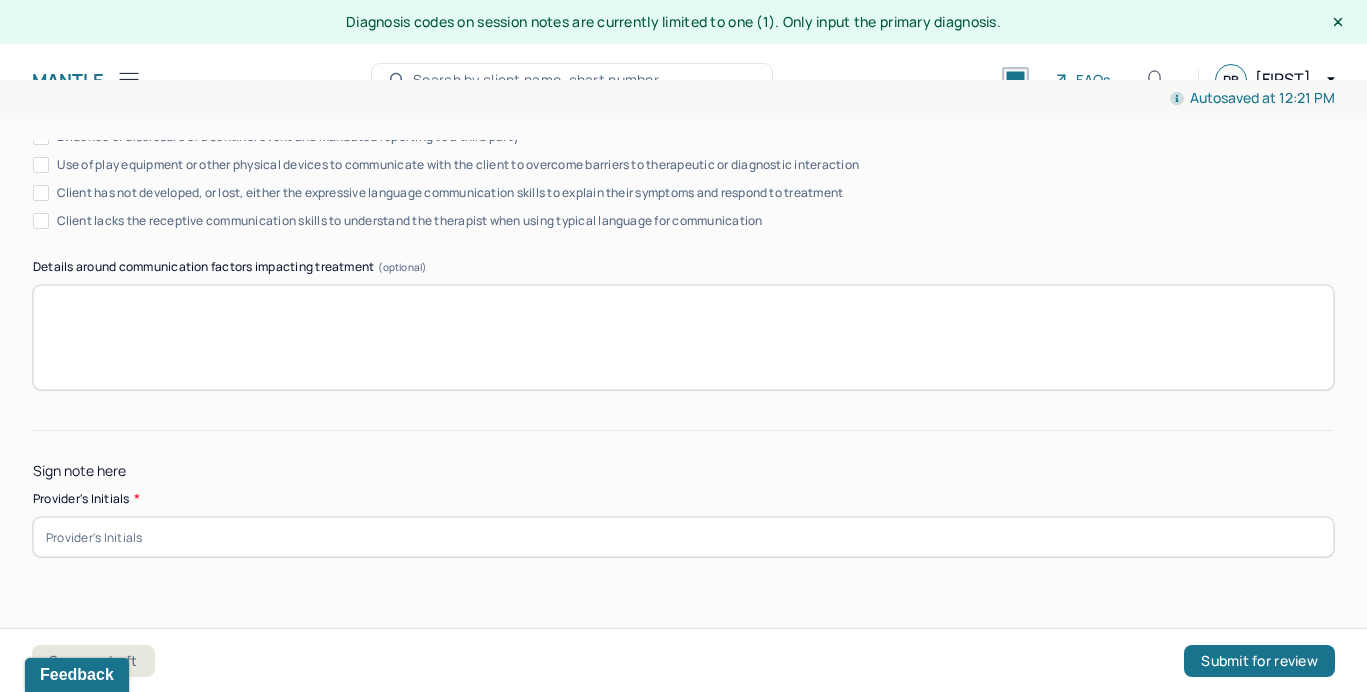 click at bounding box center (683, 537) 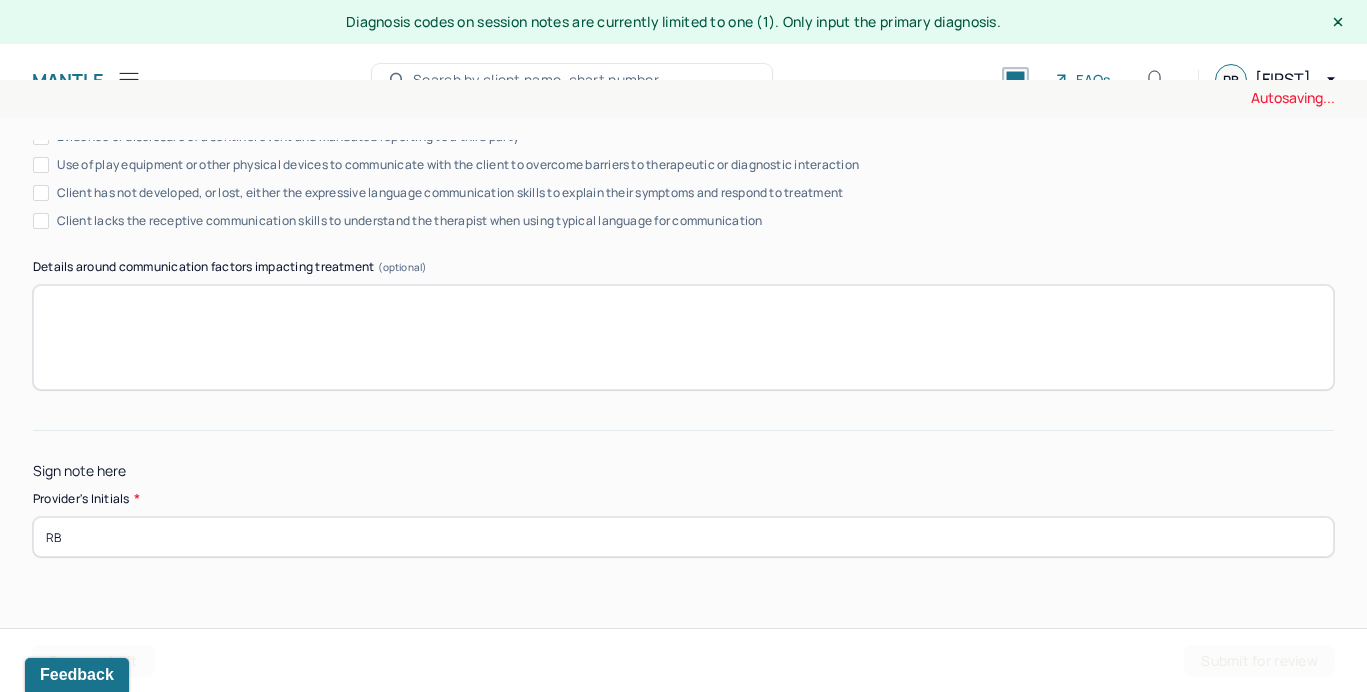 type on "RB" 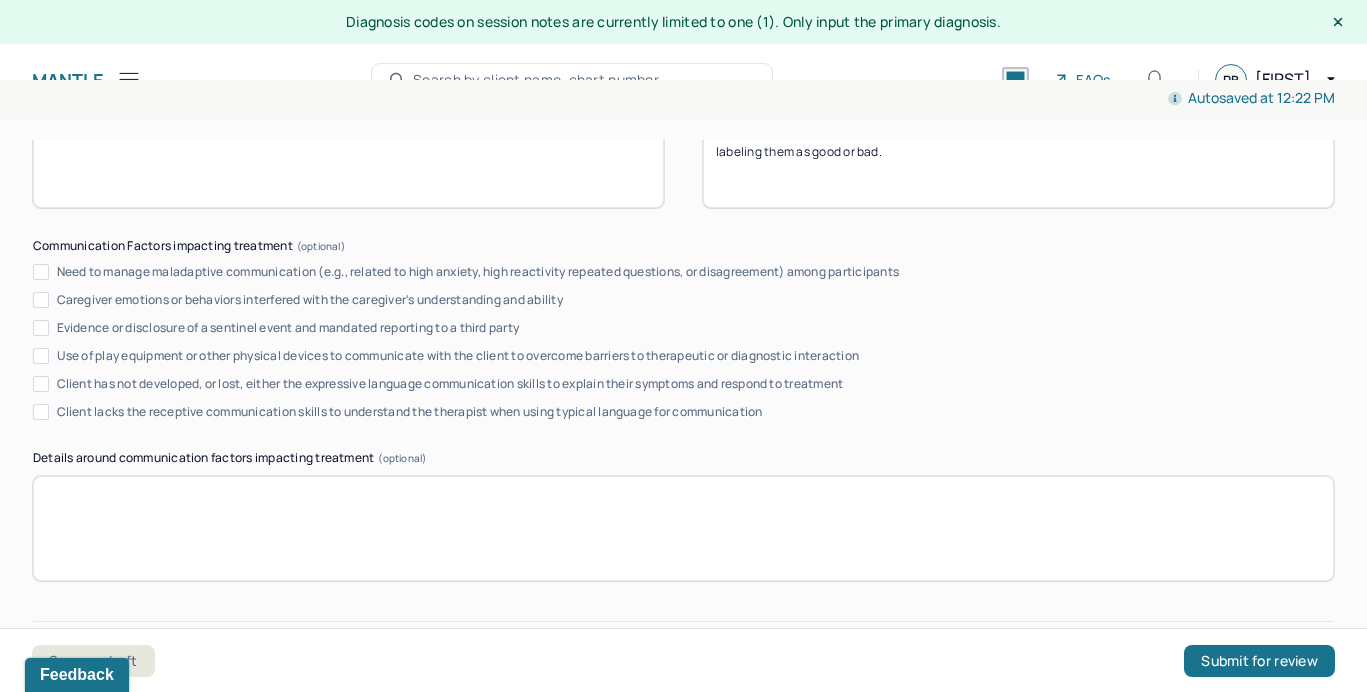 scroll, scrollTop: 3634, scrollLeft: 0, axis: vertical 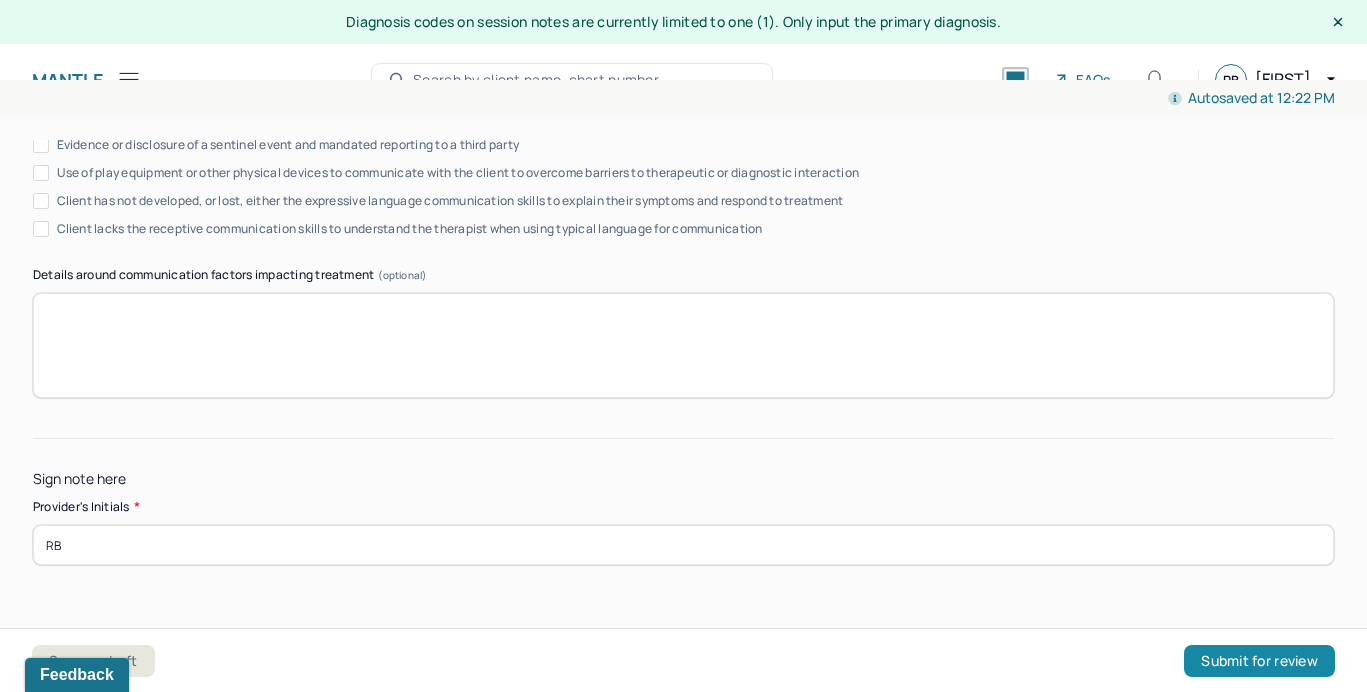 click on "Submit for review" at bounding box center [1259, 661] 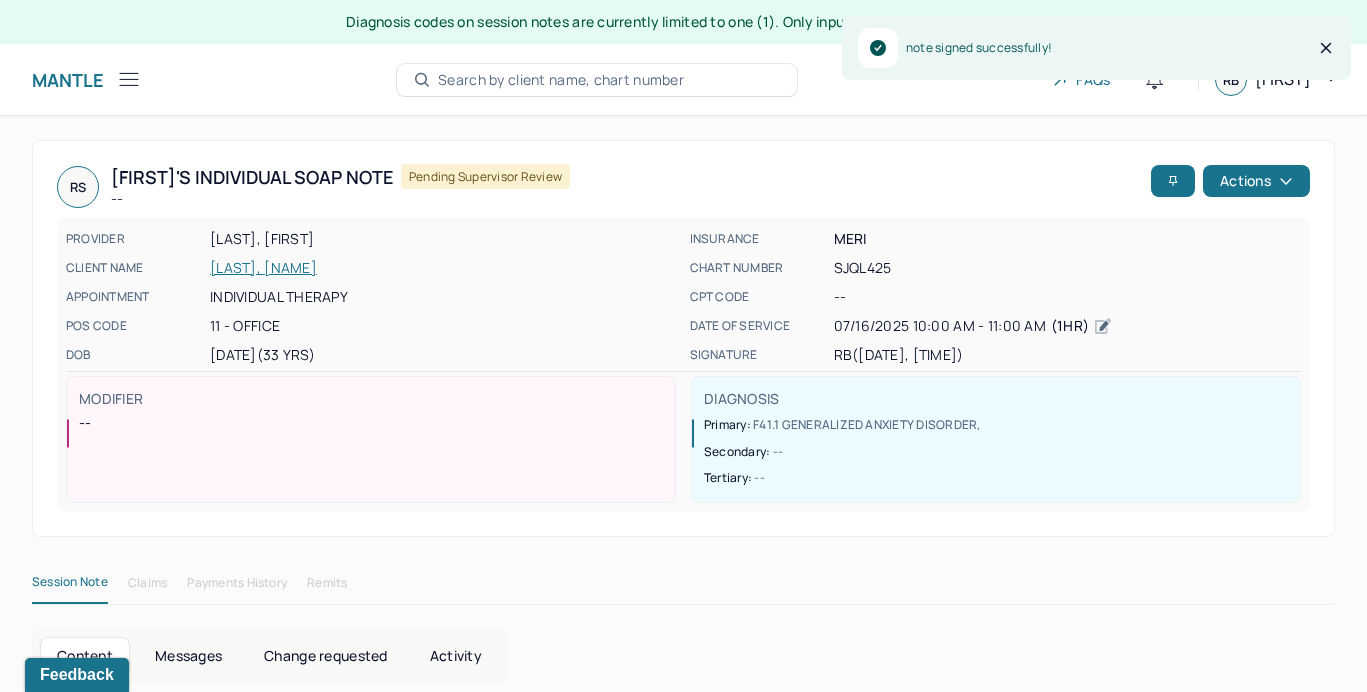 click on "RS [NAME]   Individual soap note -- Pending supervisor review       Actions   PROVIDER BLAU, RACHEL CLIENT NAME [LAST], [NAME] APPOINTMENT Individual therapy POS CODE 11 - Office DOB 09/19/1991  (33 Yrs) INSURANCE MERI CHART NUMBER SJQL425 CPT CODE -- DATE OF SERVICE 07/16/2025   10:00 AM   -   11:00 AM ( 1hr )     SIGNATURE RB  (07/16/2025, 12:22 PM) MODIFIER -- DIAGNOSIS Primary:   F41.1 GENERALIZED ANXIETY DISORDER ,  Secondary:   -- Tertiary:   --   Session Note     Claims     Payments History     Remits     Content     Messages     Change requested     Activity       Sections Session note Therapy intervention techniques Treatment plan/ progress   Sections   NOTE CONTENT Appointment location in person Client Teletherapy Location -- Provider Teletherapy Location -- Consent was received for the teletherapy session Consent was received for the teletherapy session The teletherapy session was conducted via video The teletherapy session was conducted via video Primary diagnosis Secondary diagnosis" at bounding box center [683, 1908] 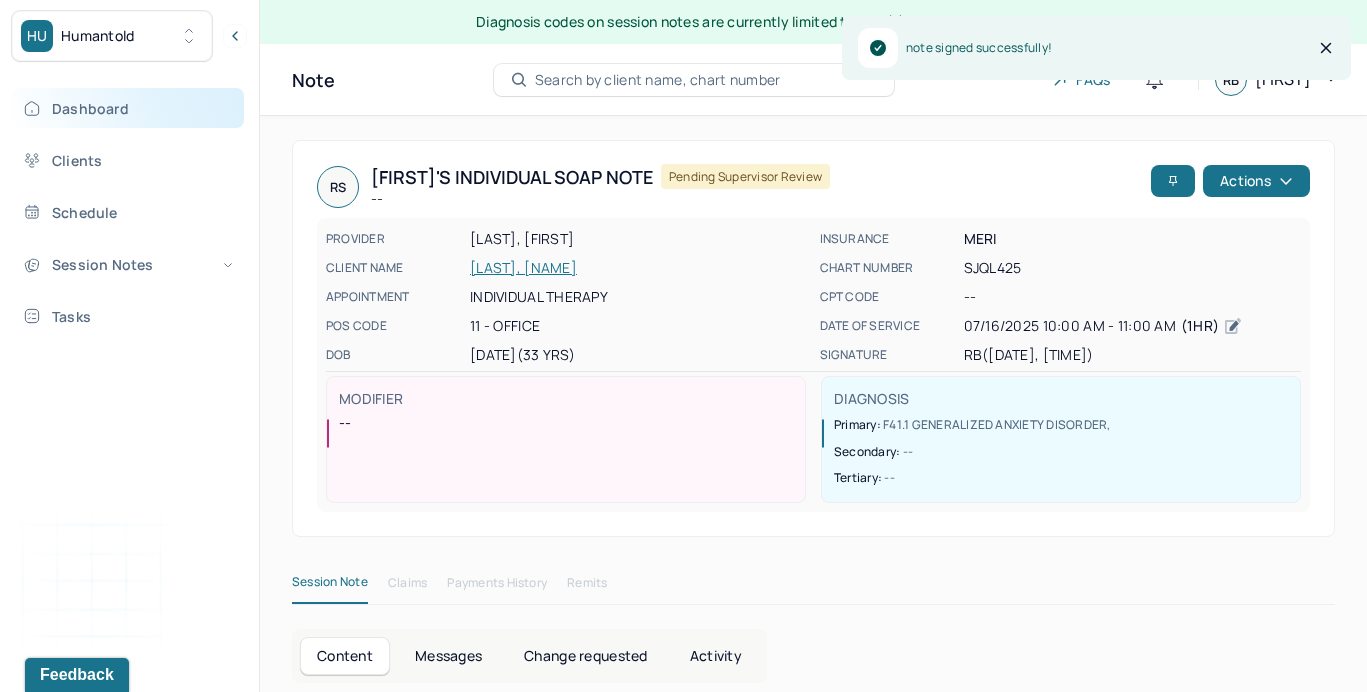 click on "Dashboard" at bounding box center (128, 108) 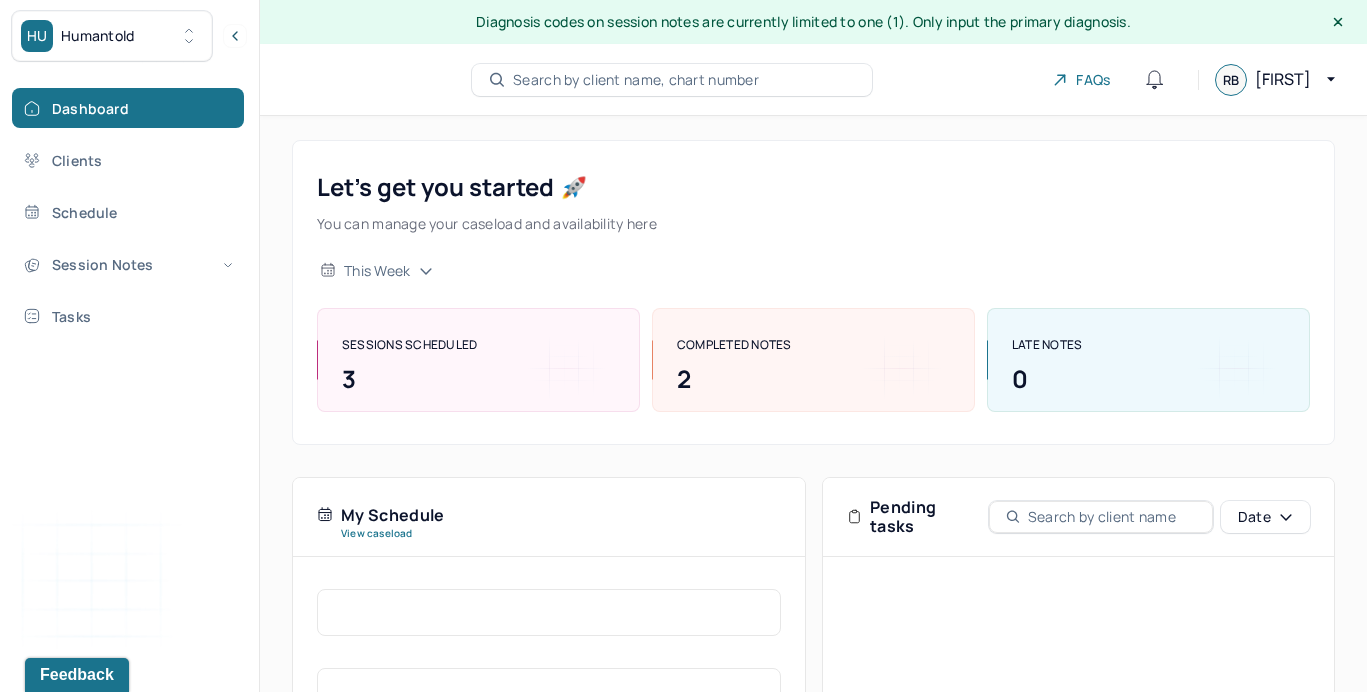click on "Let’s get you started 🚀" at bounding box center [487, 187] 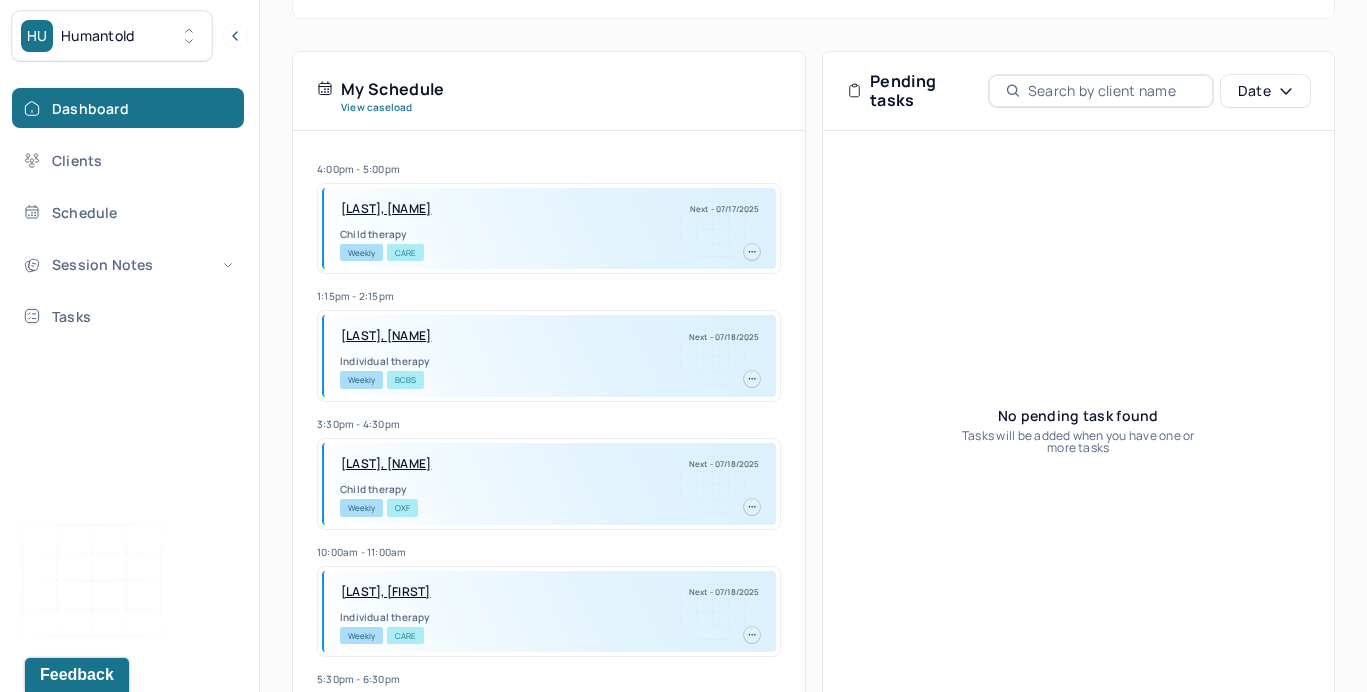scroll, scrollTop: 423, scrollLeft: 0, axis: vertical 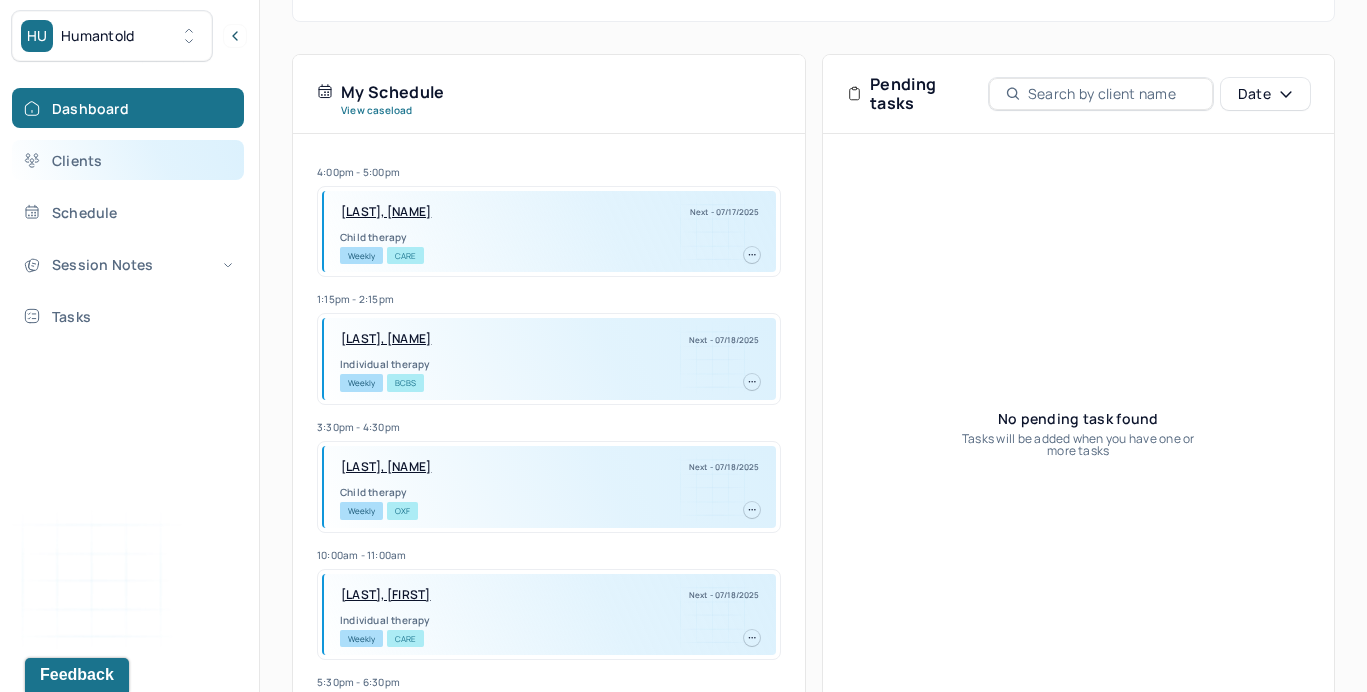 click on "Clients" at bounding box center (128, 160) 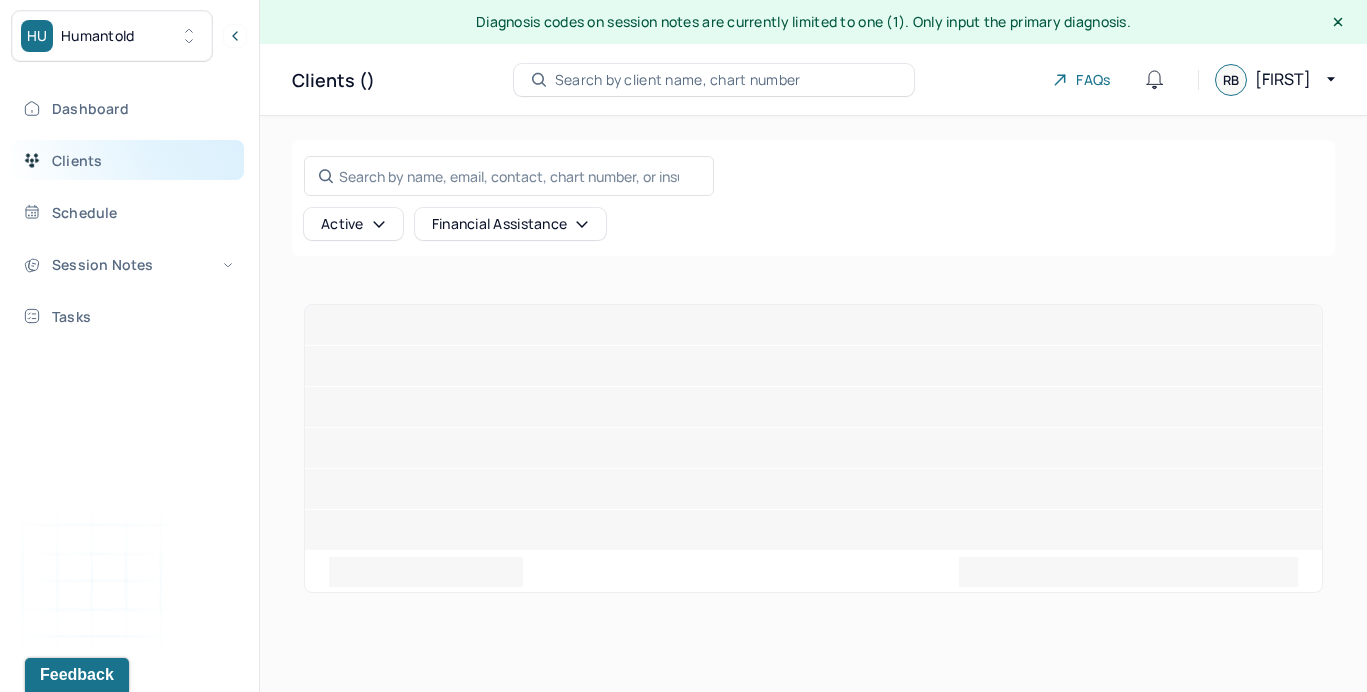 scroll, scrollTop: 0, scrollLeft: 0, axis: both 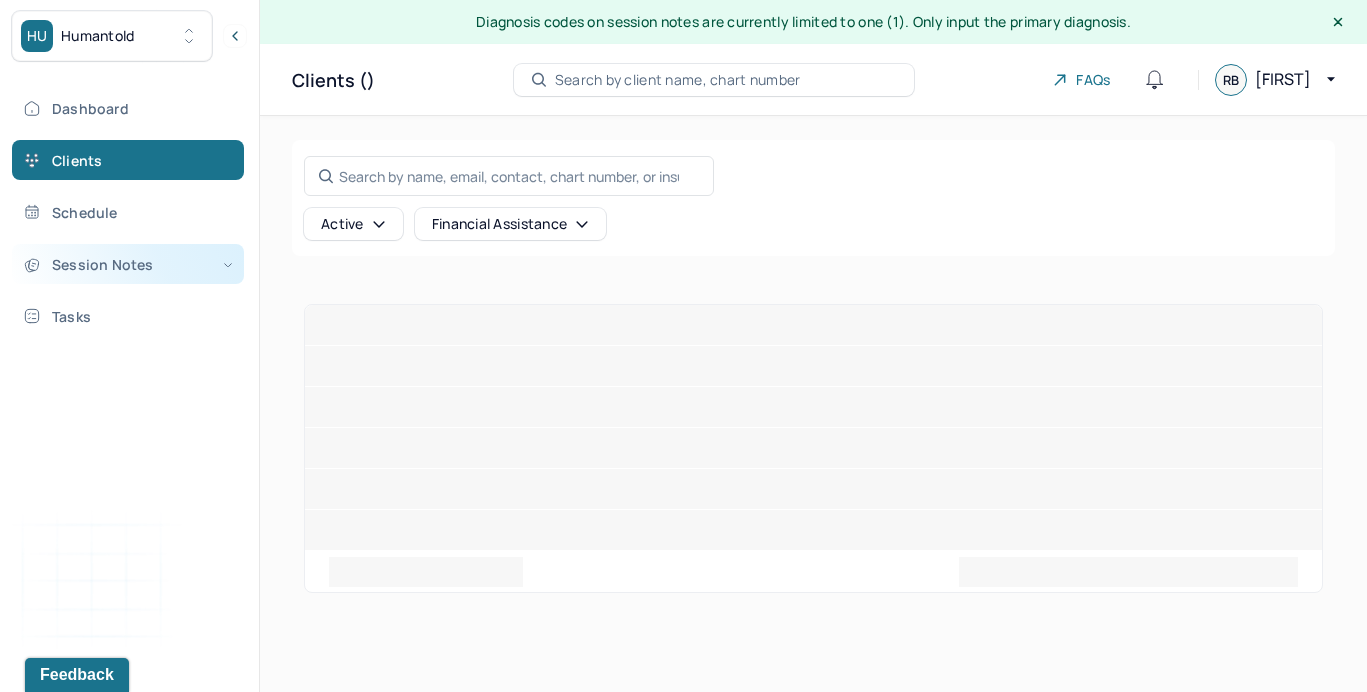 click on "Session Notes" at bounding box center (128, 264) 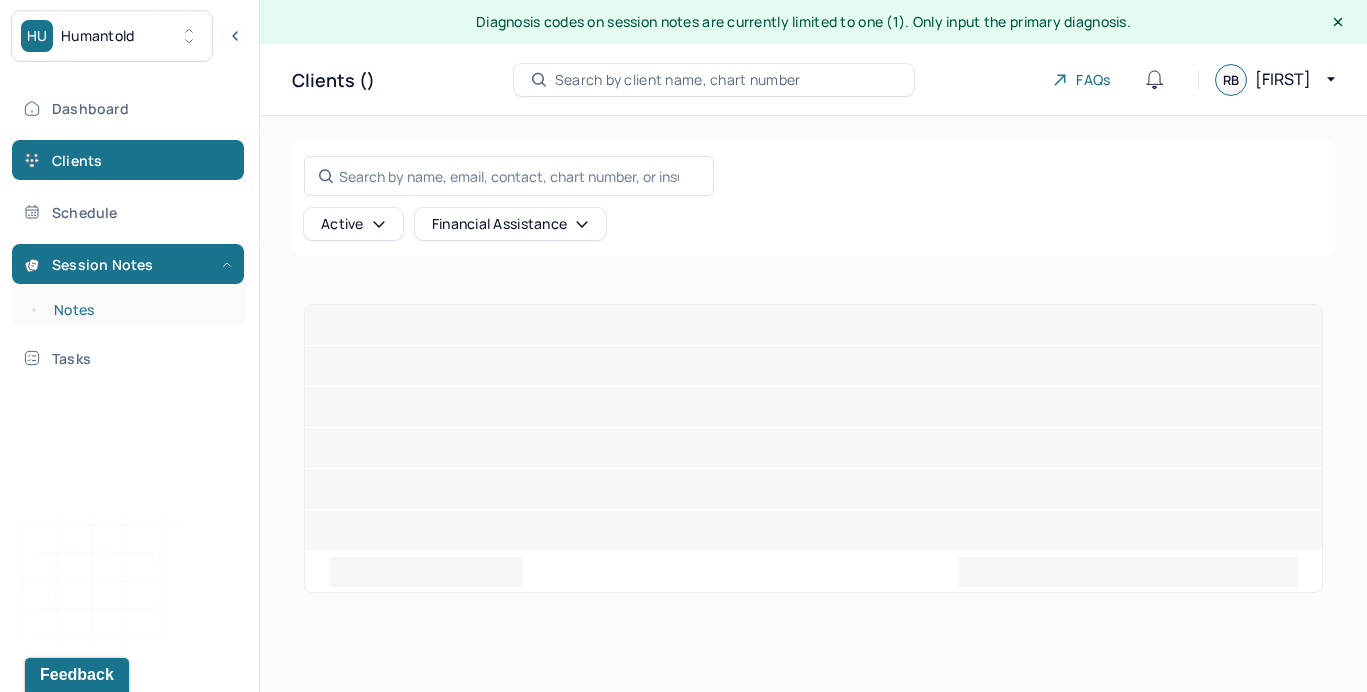 click on "Notes" at bounding box center [139, 310] 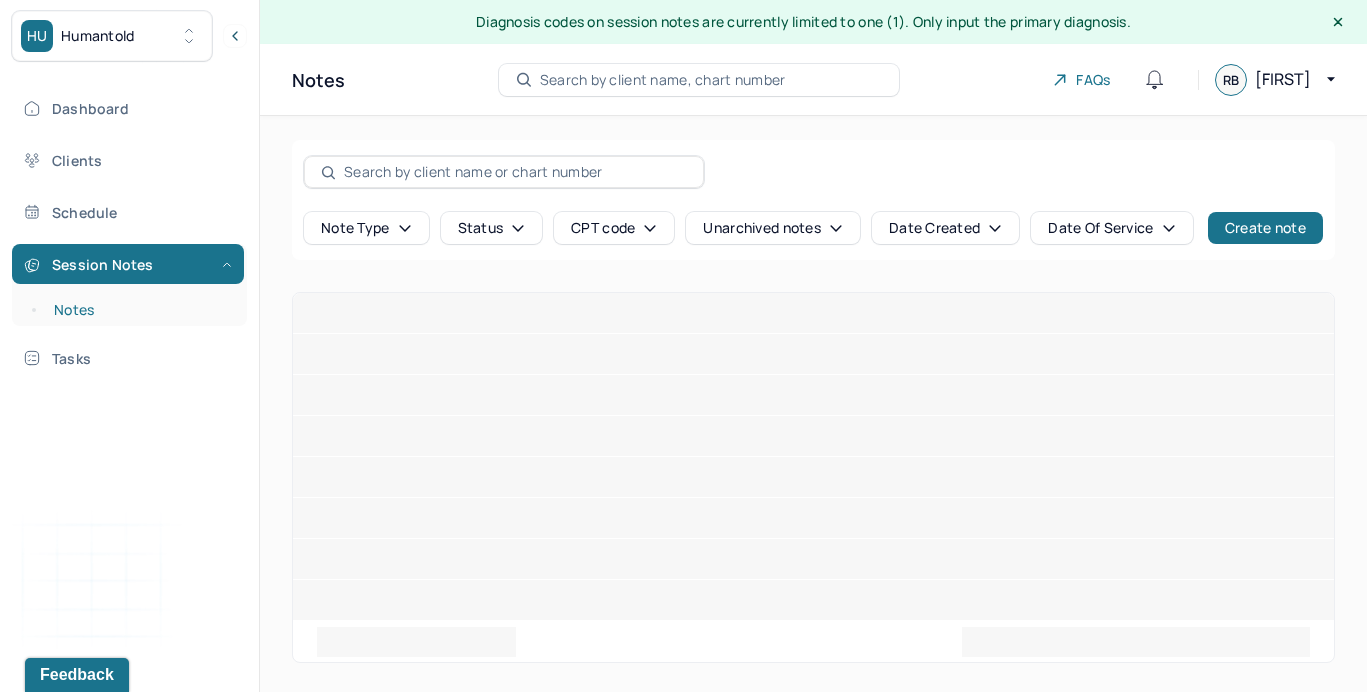 click on "Notes" at bounding box center (139, 310) 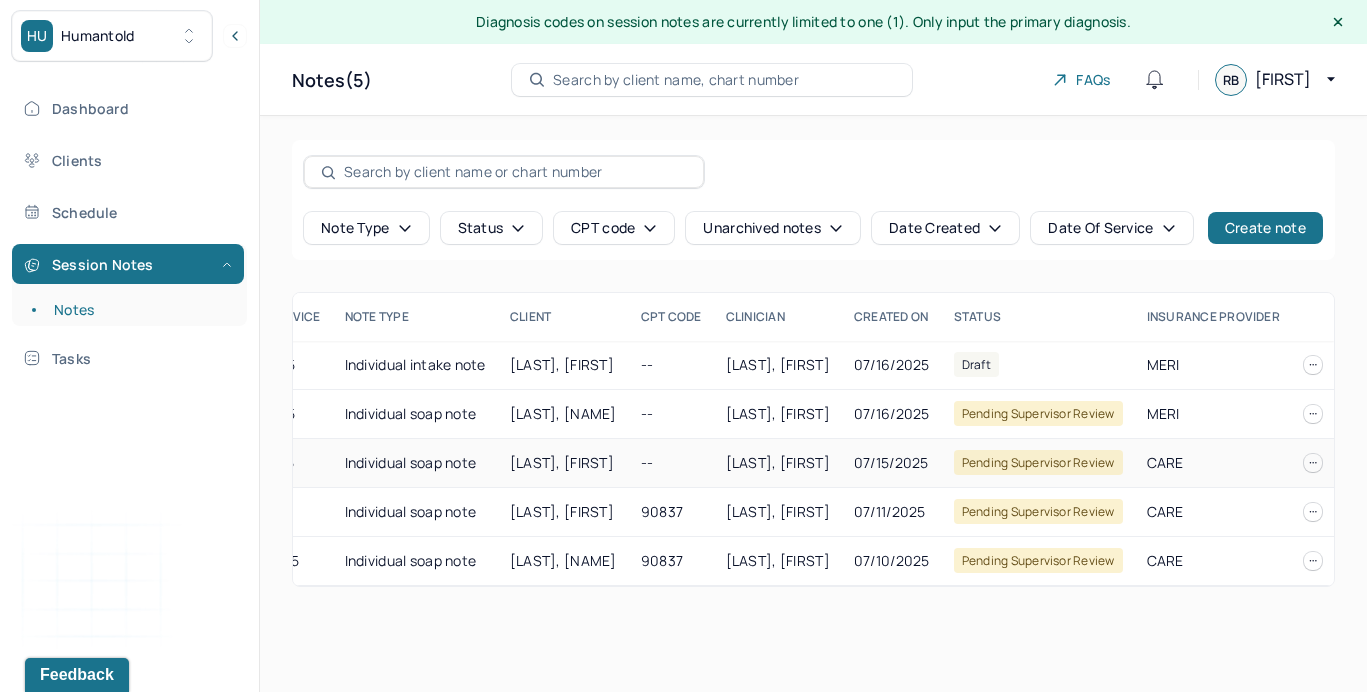 scroll, scrollTop: 0, scrollLeft: 0, axis: both 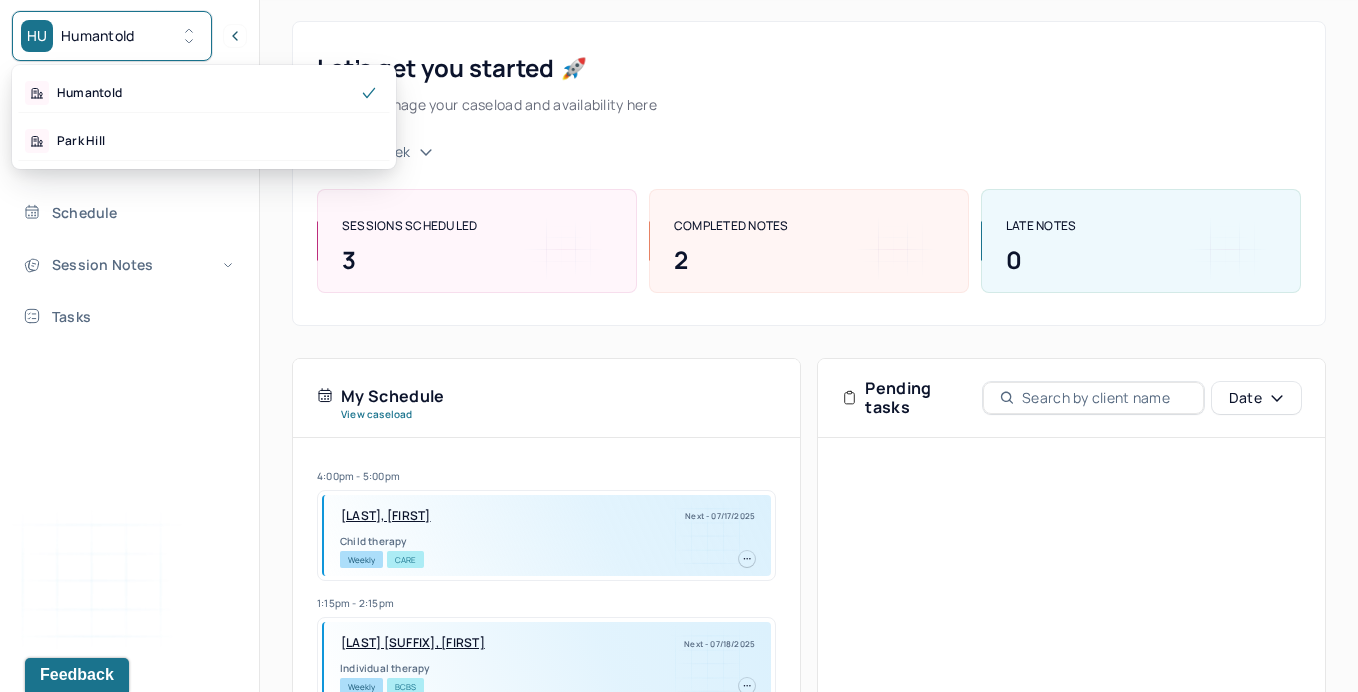click on "HU Humantold" at bounding box center (112, 36) 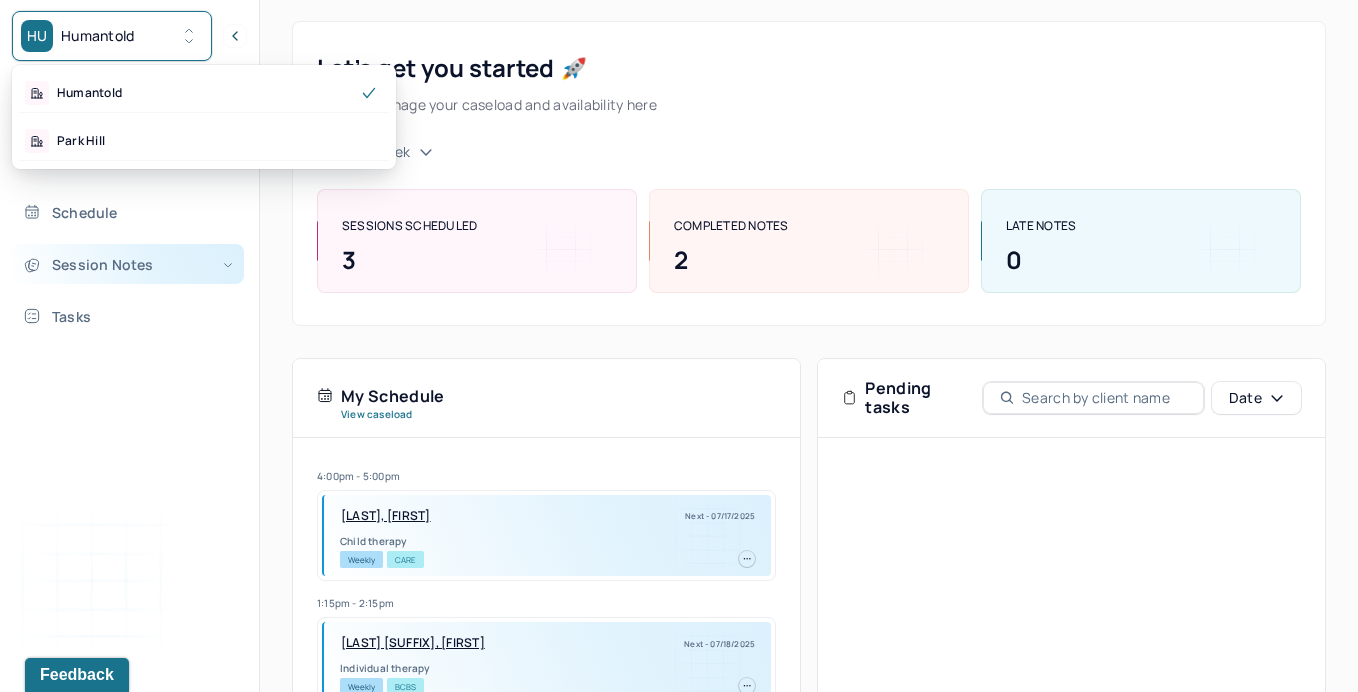 click on "Session Notes" at bounding box center (128, 264) 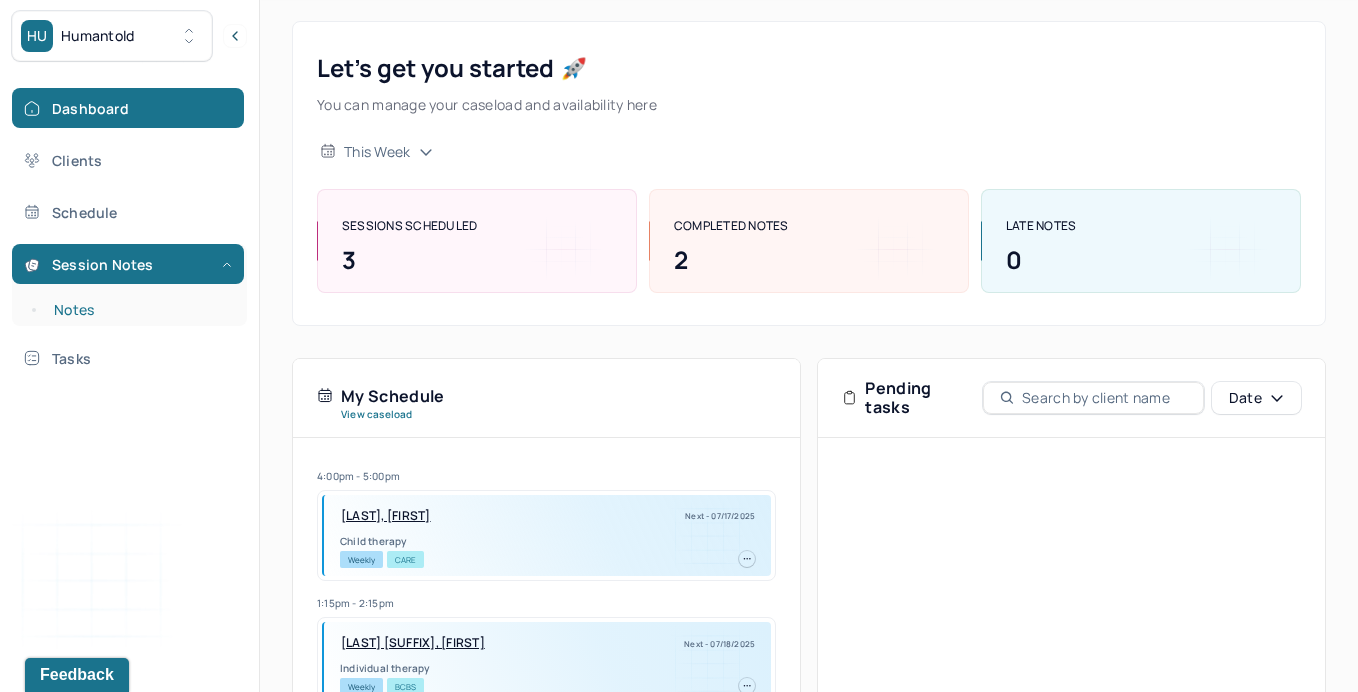 click on "Notes" at bounding box center [139, 310] 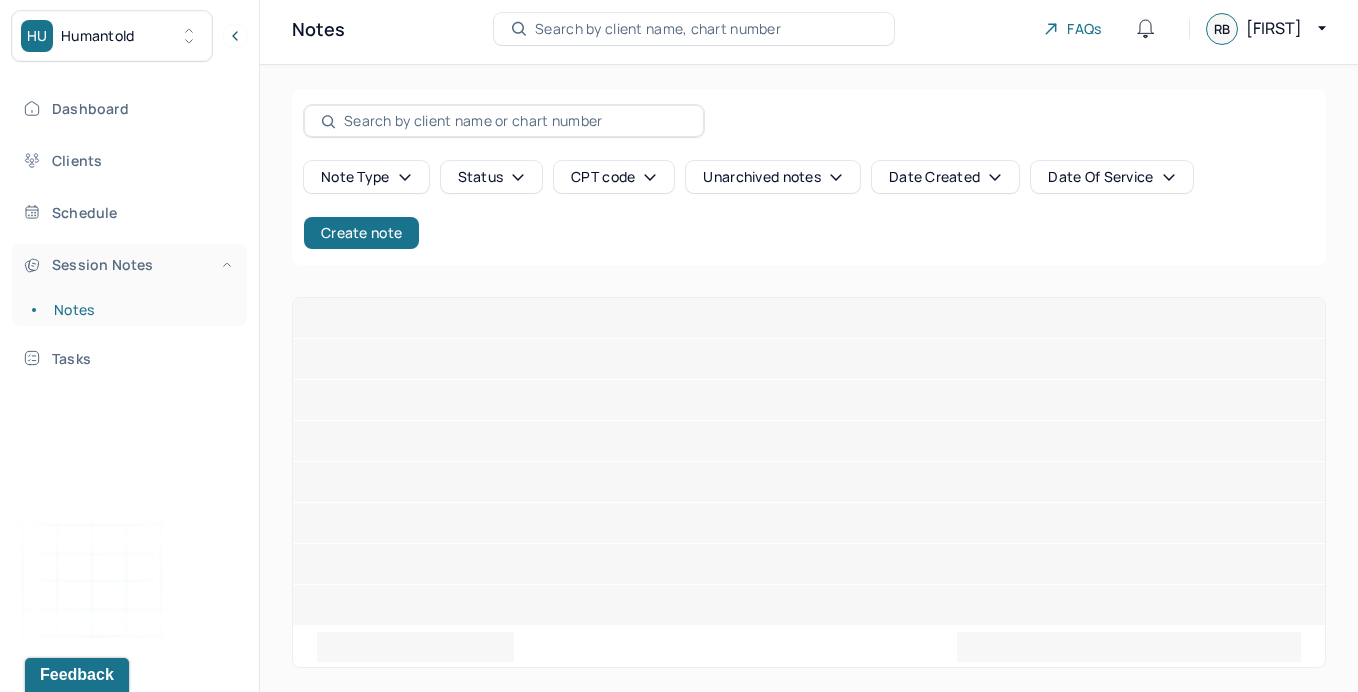 scroll, scrollTop: 0, scrollLeft: 0, axis: both 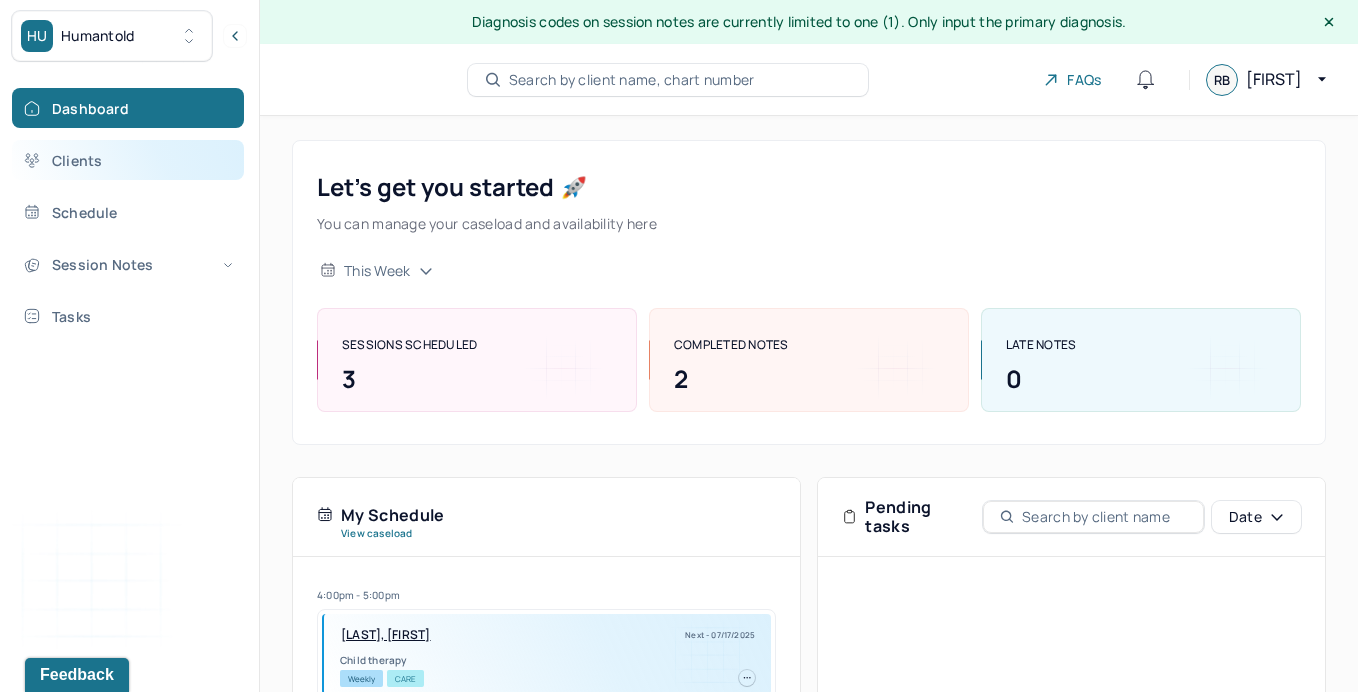 click on "Clients" at bounding box center (128, 160) 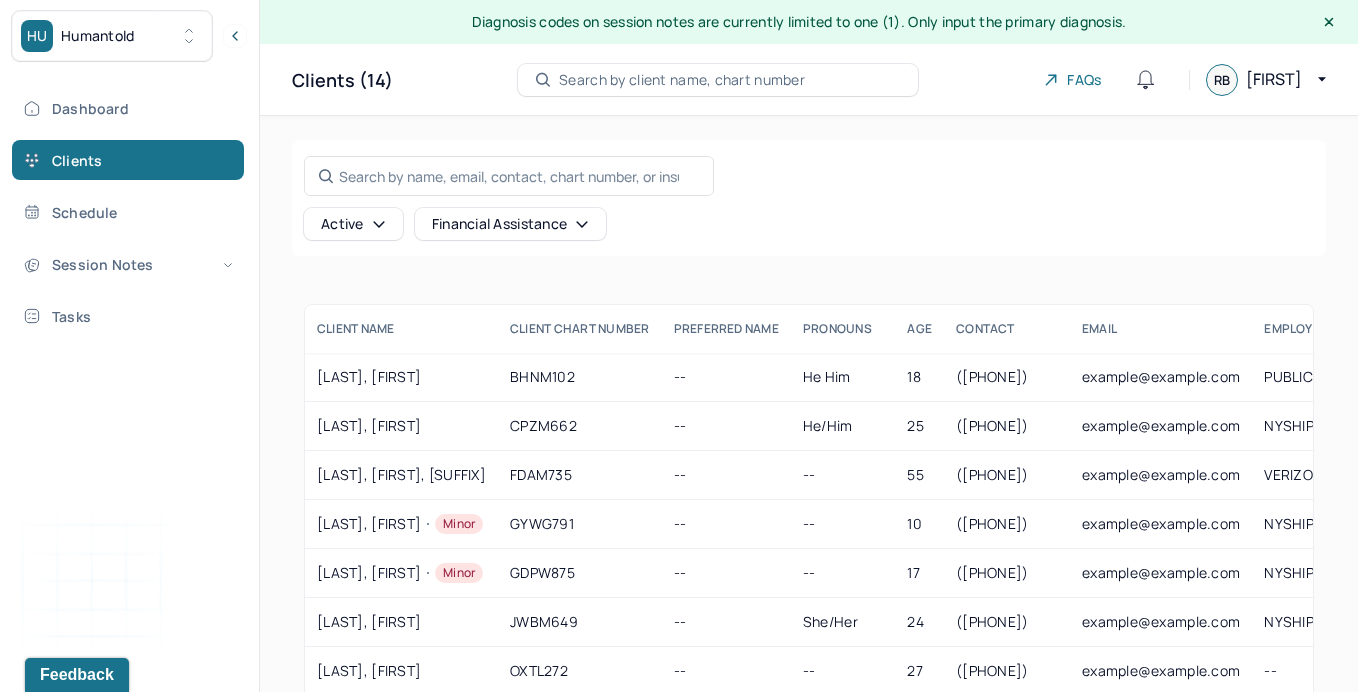 click 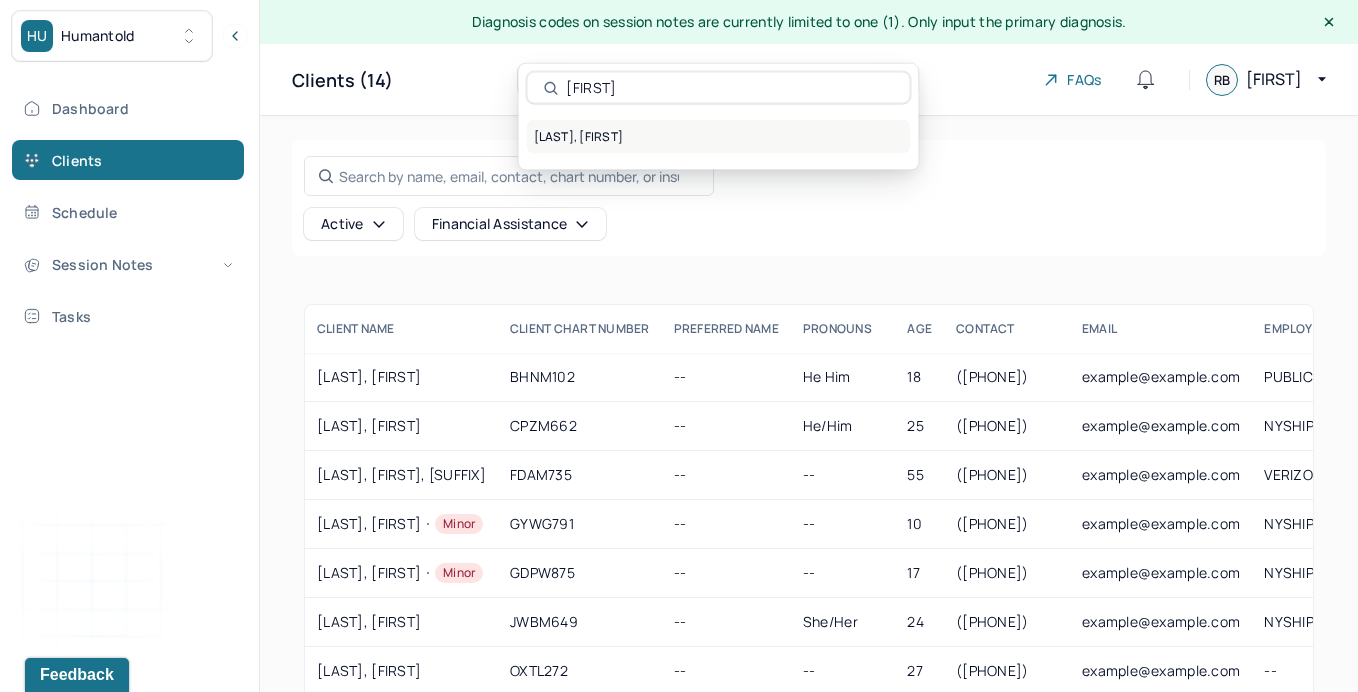 type on "kate" 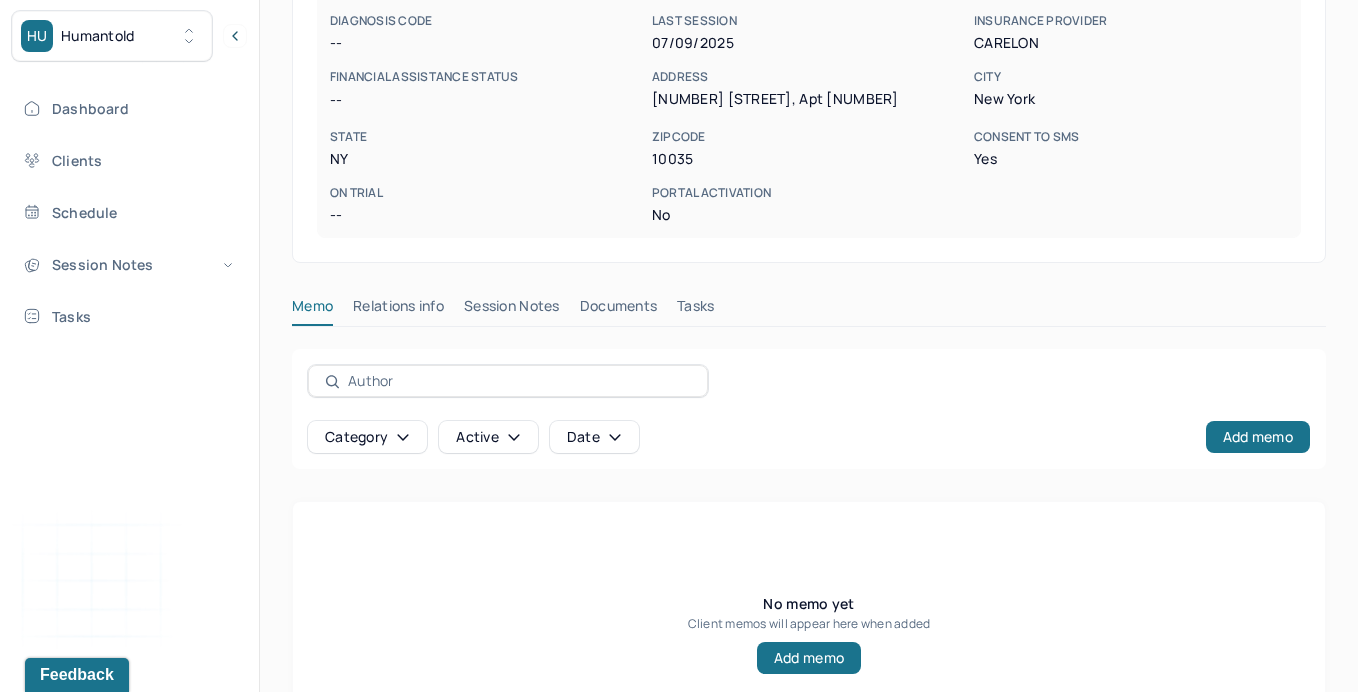 scroll, scrollTop: 0, scrollLeft: 0, axis: both 